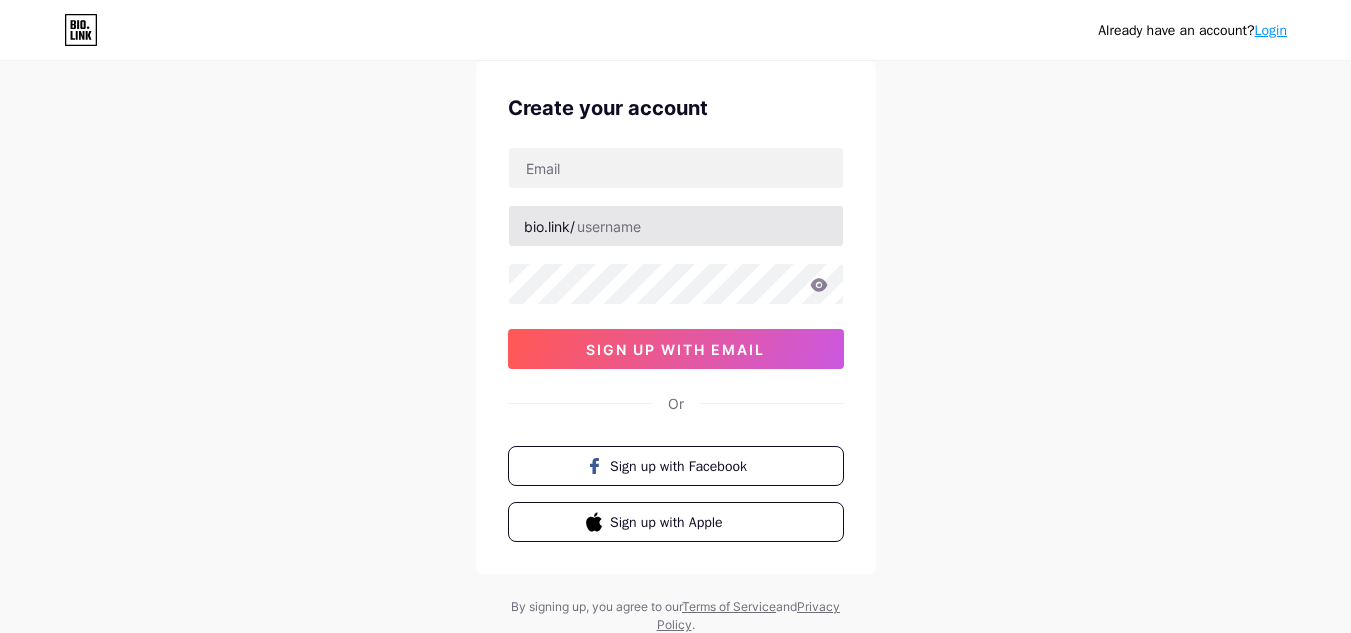 scroll, scrollTop: 32, scrollLeft: 0, axis: vertical 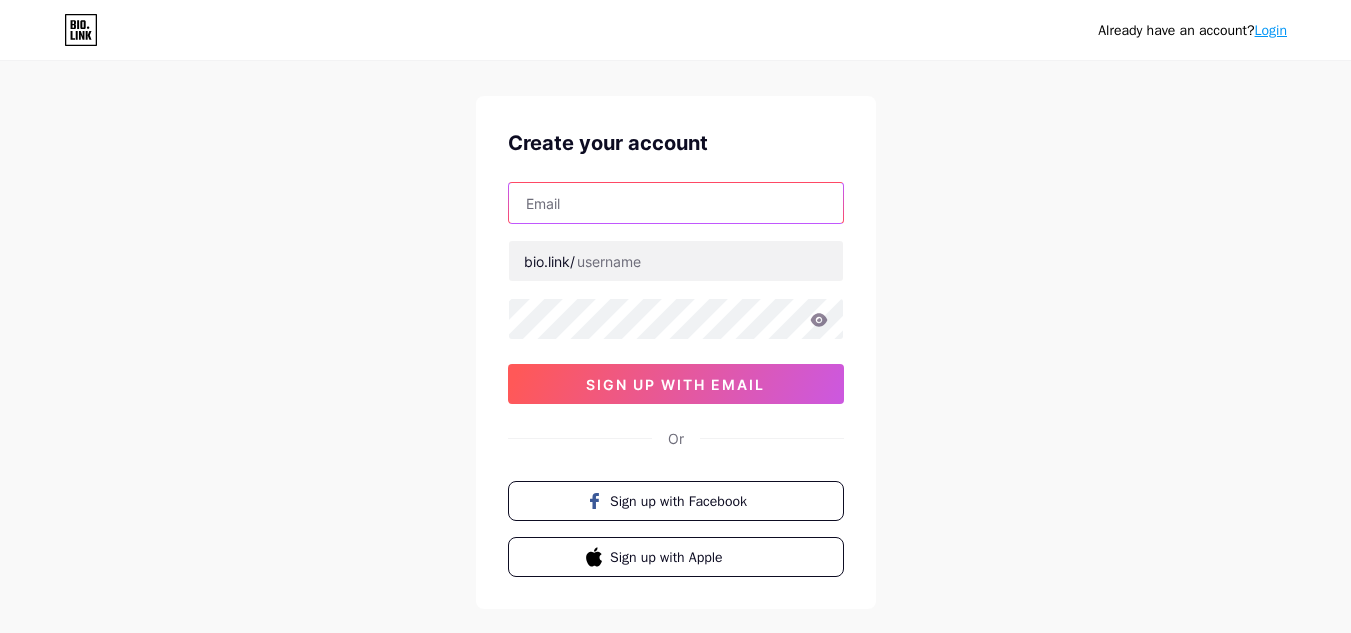type on "[EMAIL]" 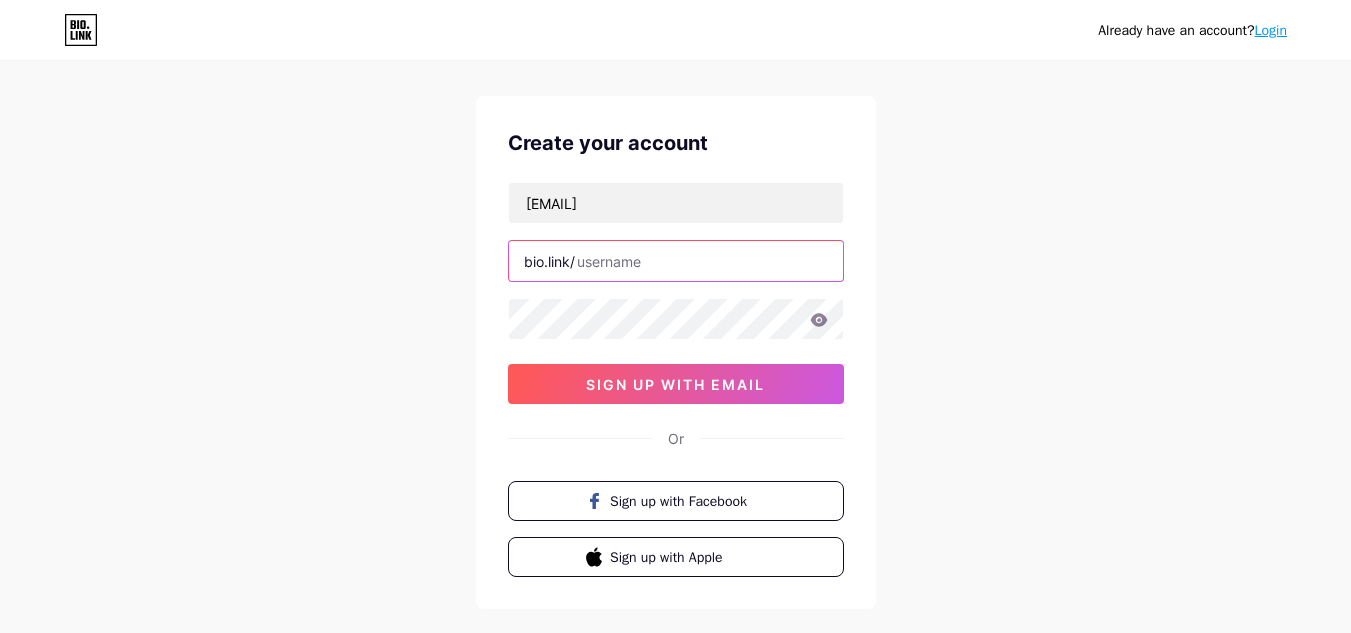 click at bounding box center (676, 261) 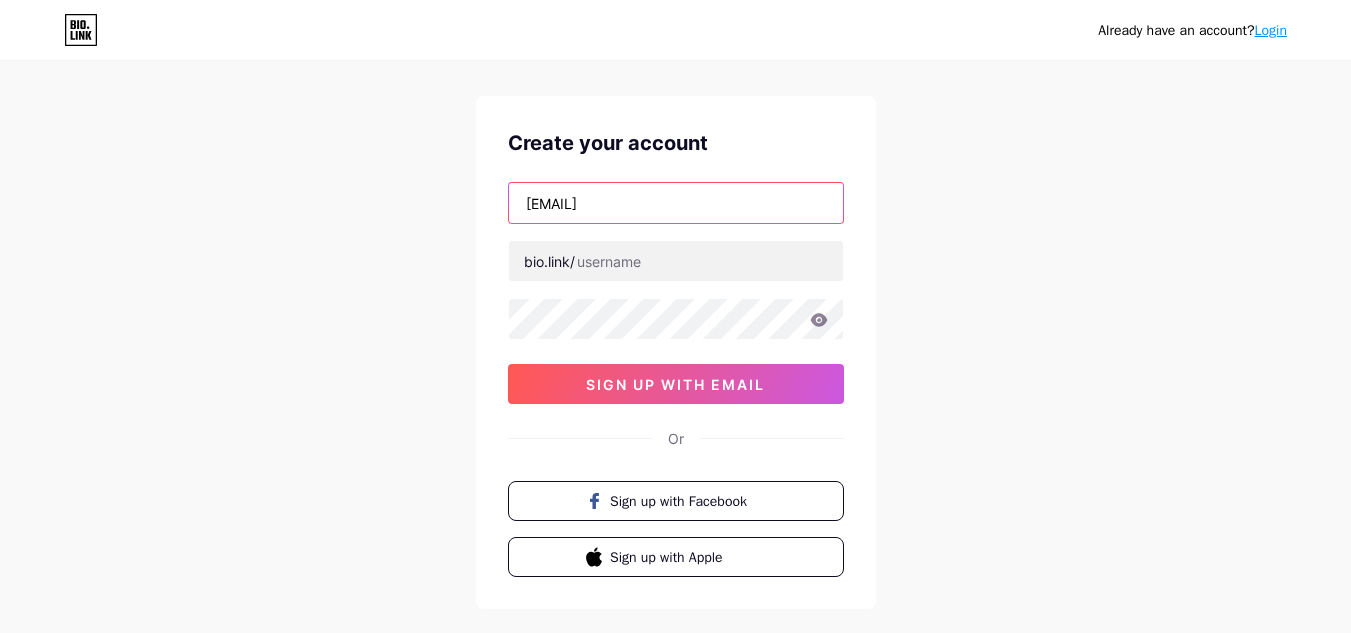 drag, startPoint x: 601, startPoint y: 205, endPoint x: 465, endPoint y: 204, distance: 136.00368 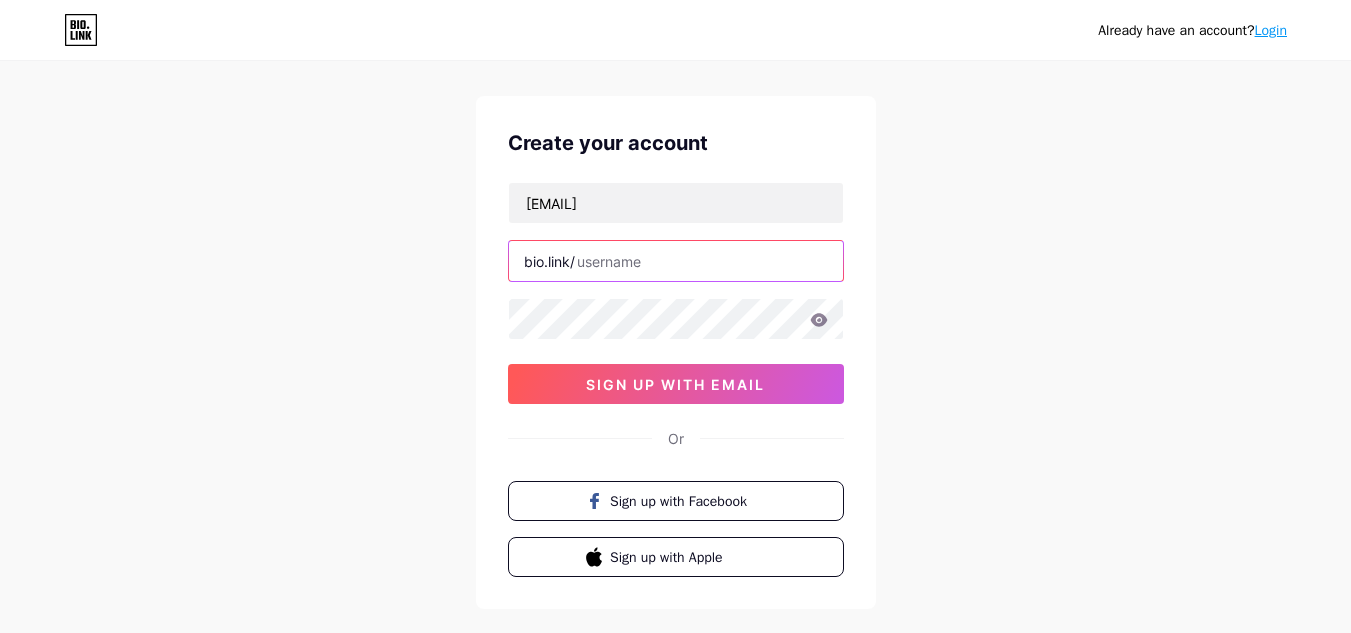 click at bounding box center [676, 261] 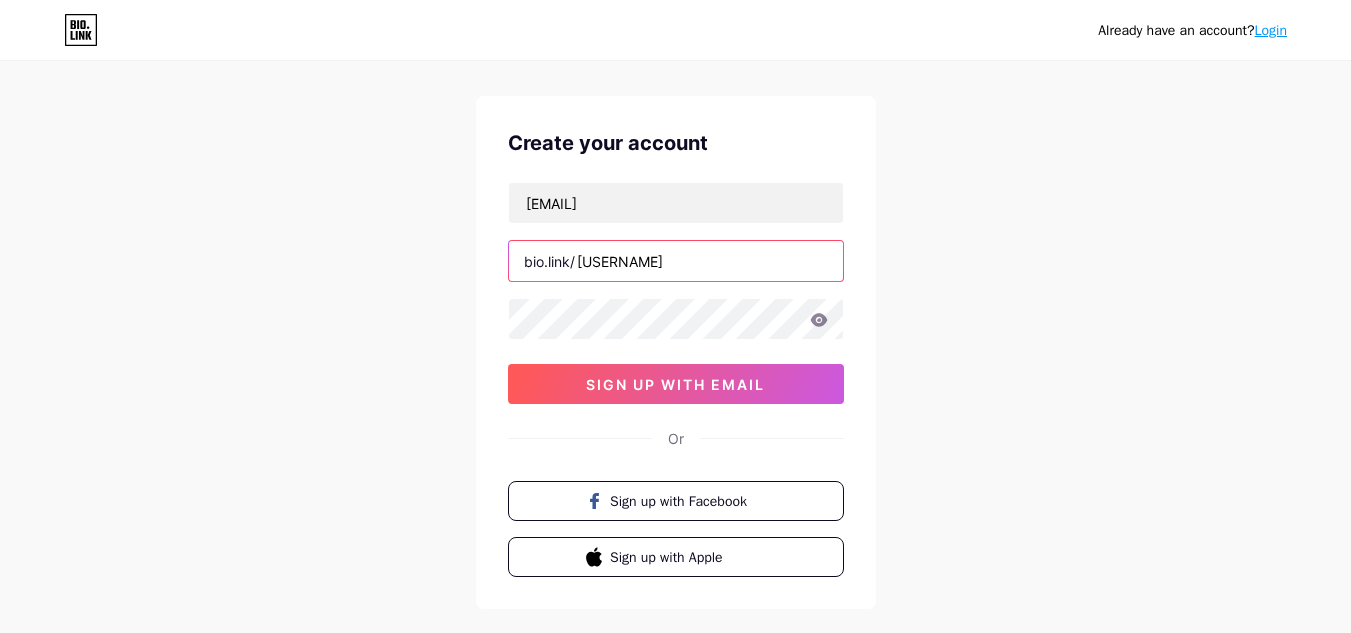type on "[USERNAME]" 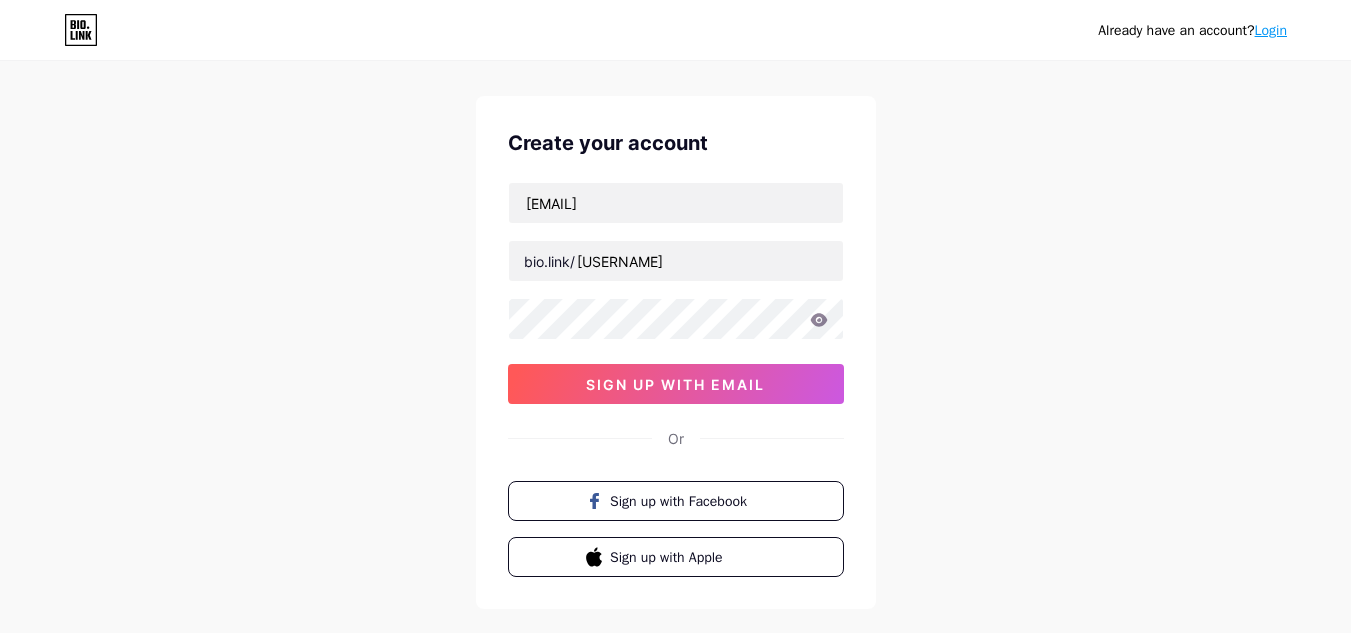 click on "[EMAIL]     bio.link/[USERNAME]                     sign up with email" at bounding box center (676, 293) 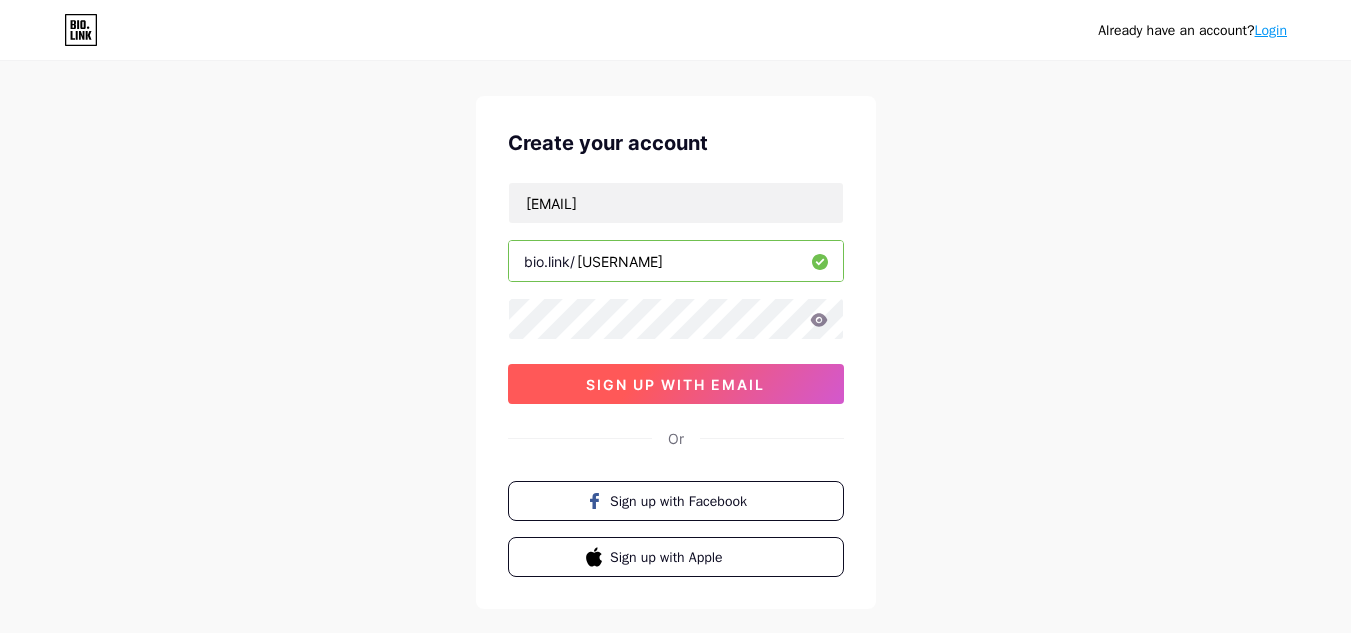 click on "sign up with email" at bounding box center (676, 384) 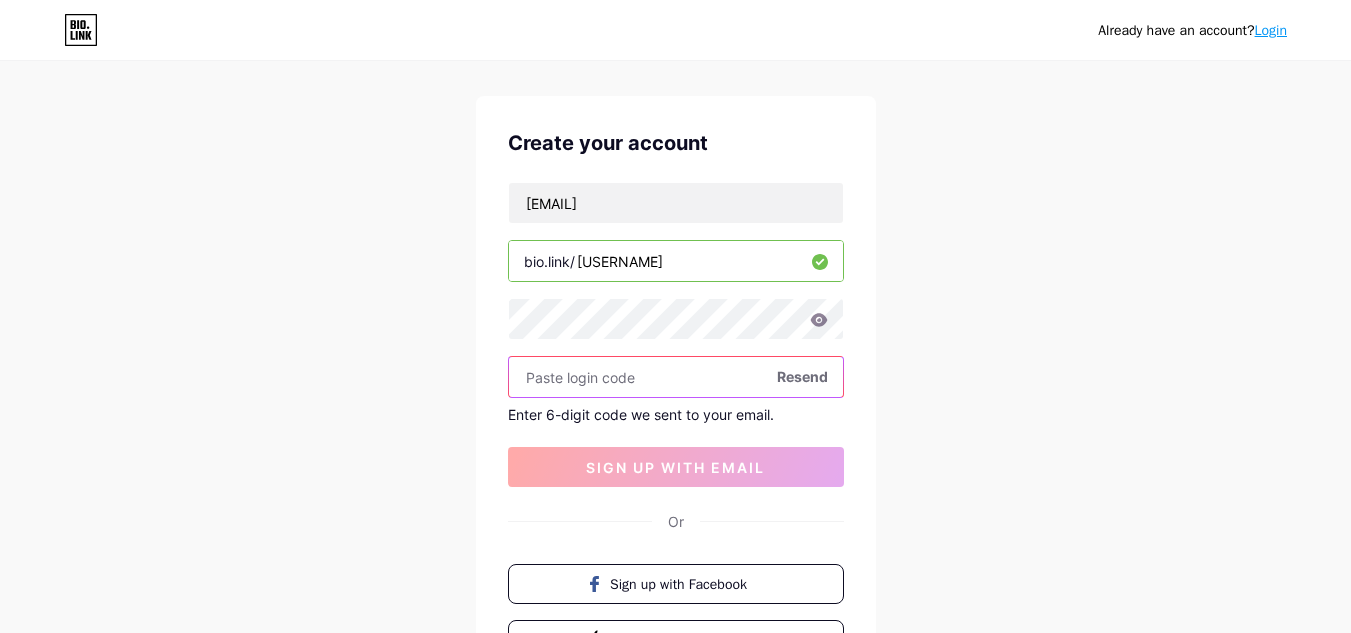 paste on "394710" 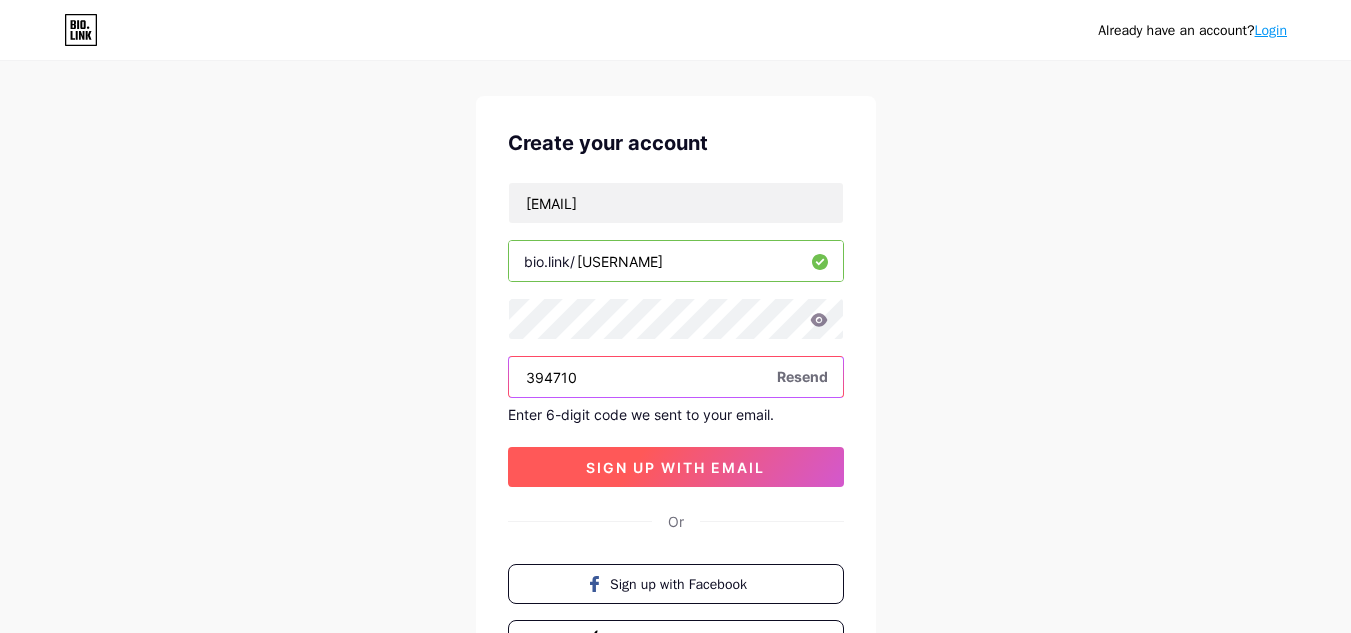 type on "394710" 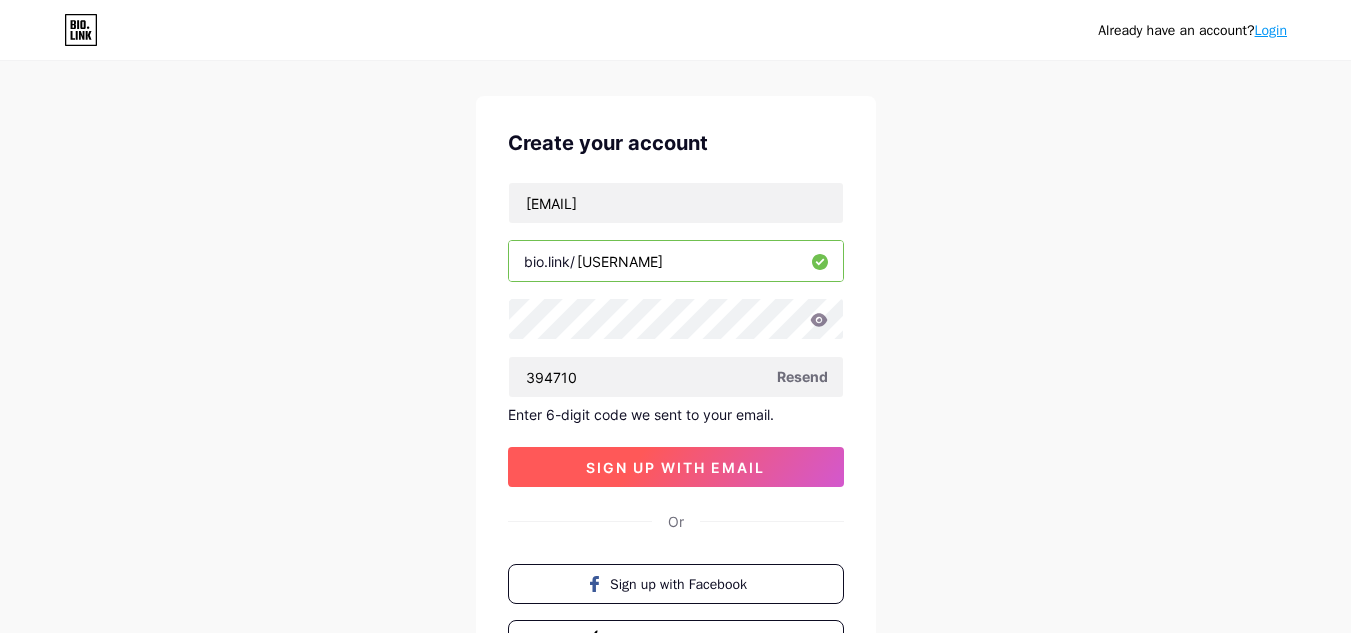 click on "sign up with email" at bounding box center (676, 467) 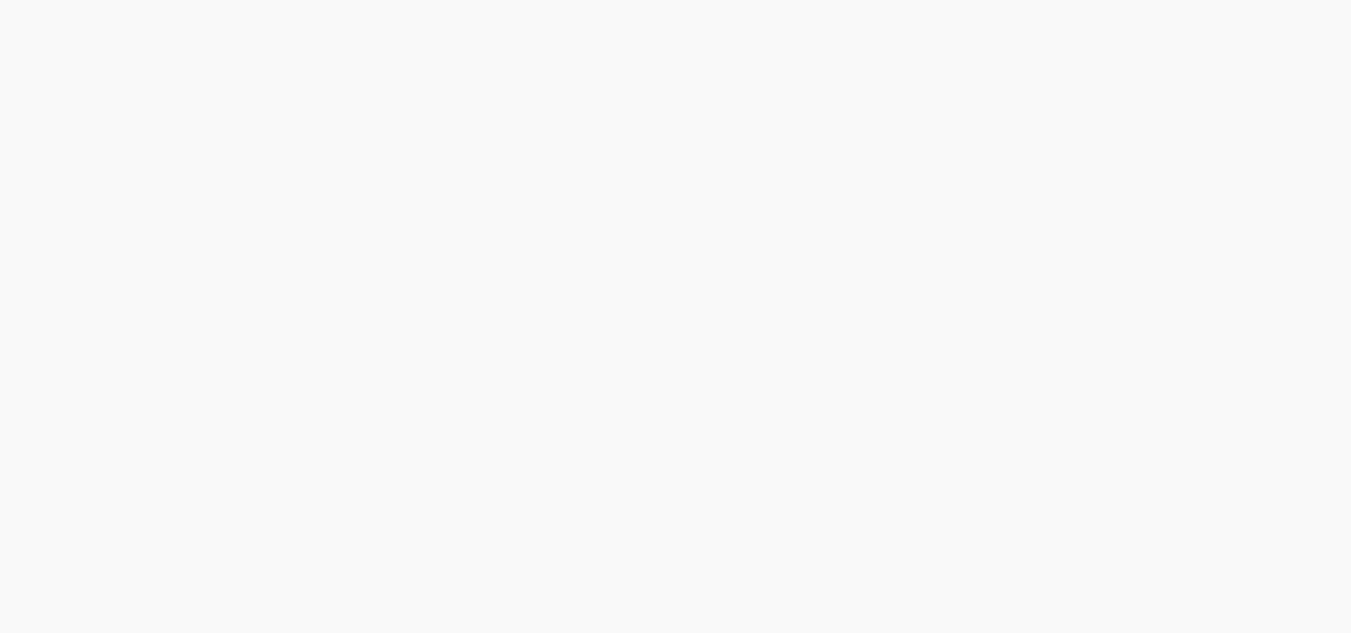 scroll, scrollTop: 0, scrollLeft: 0, axis: both 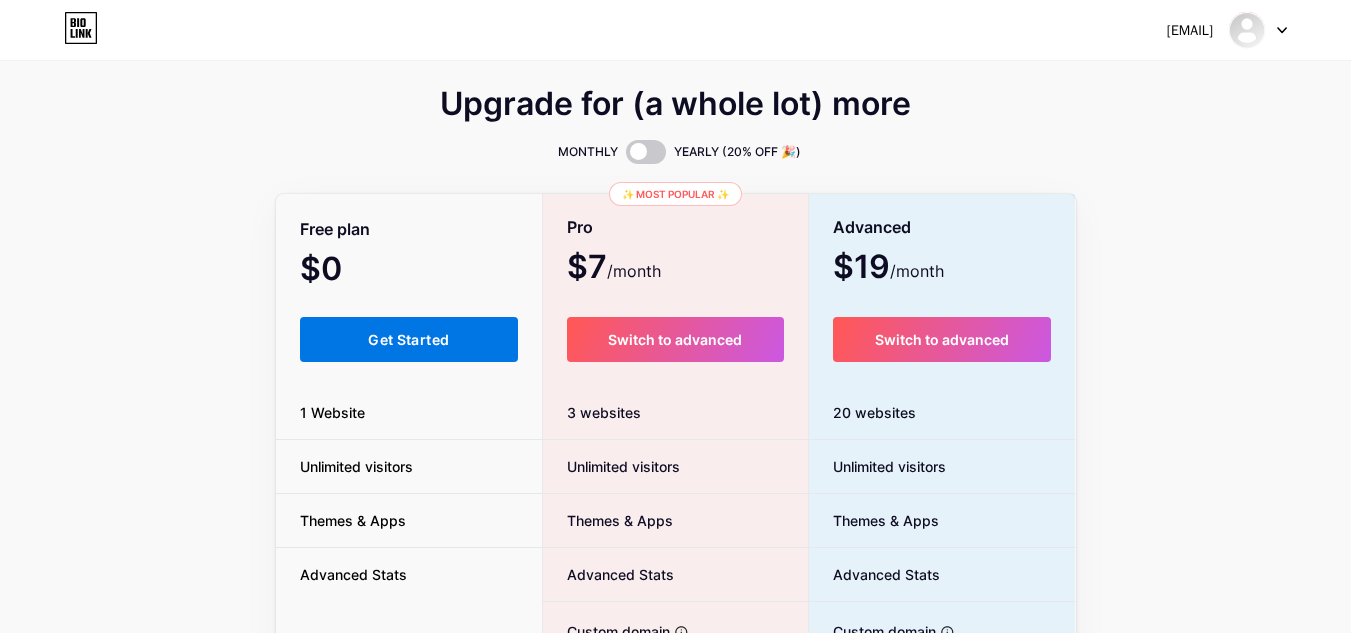 click on "Get Started" at bounding box center (409, 339) 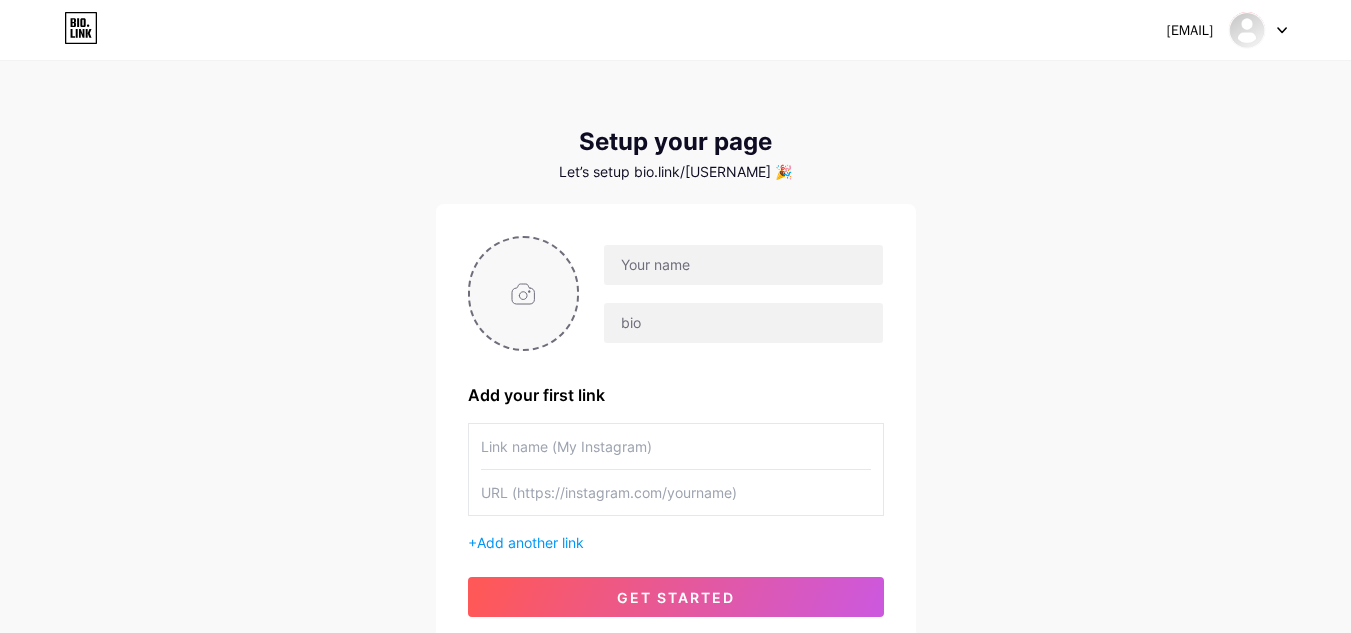 click at bounding box center [524, 293] 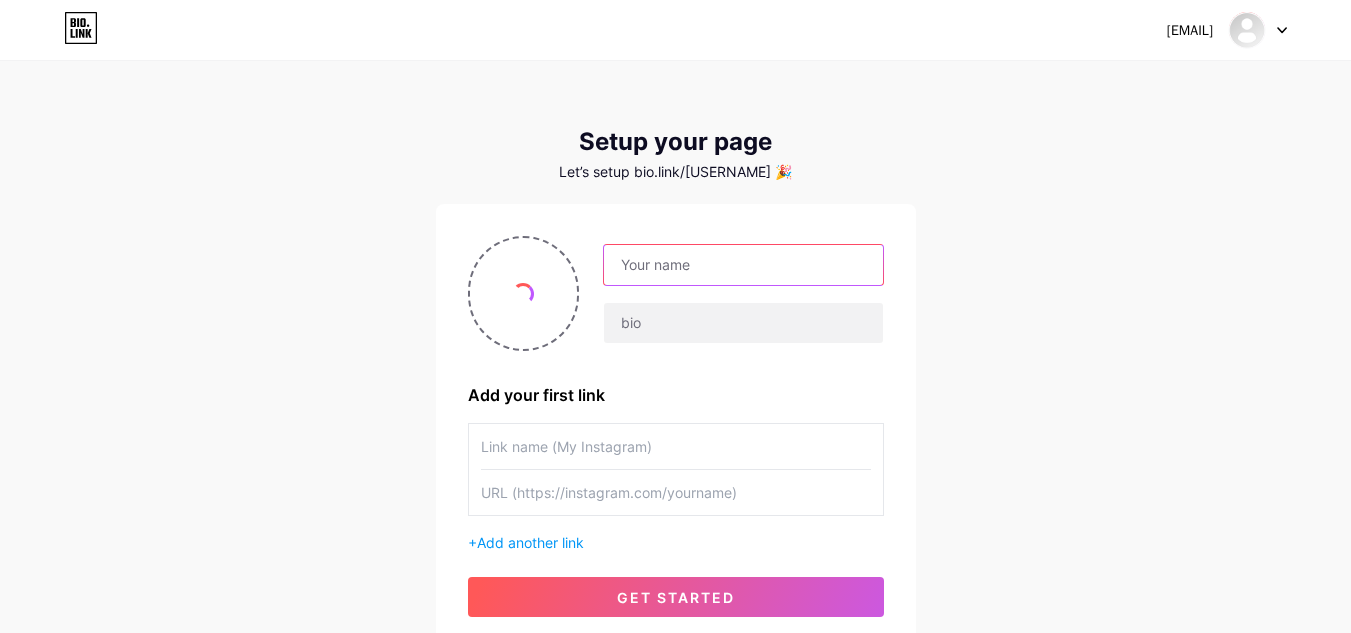 drag, startPoint x: 703, startPoint y: 245, endPoint x: 710, endPoint y: 260, distance: 16.552946 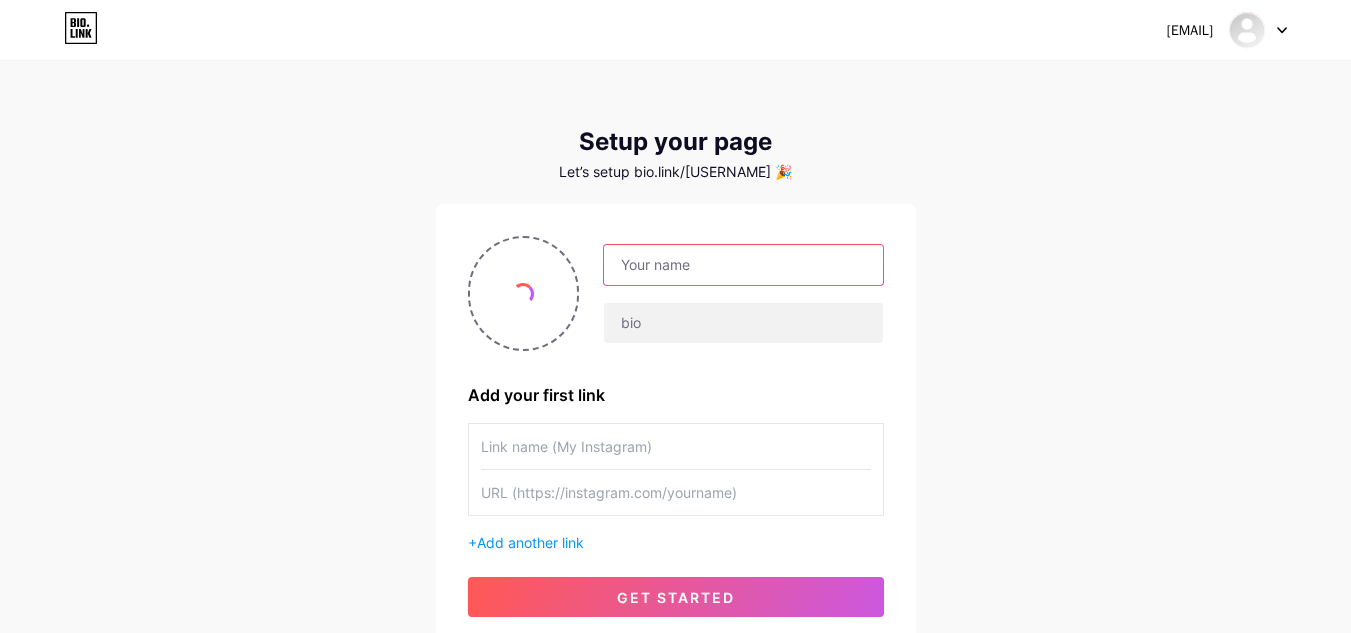 click at bounding box center [743, 265] 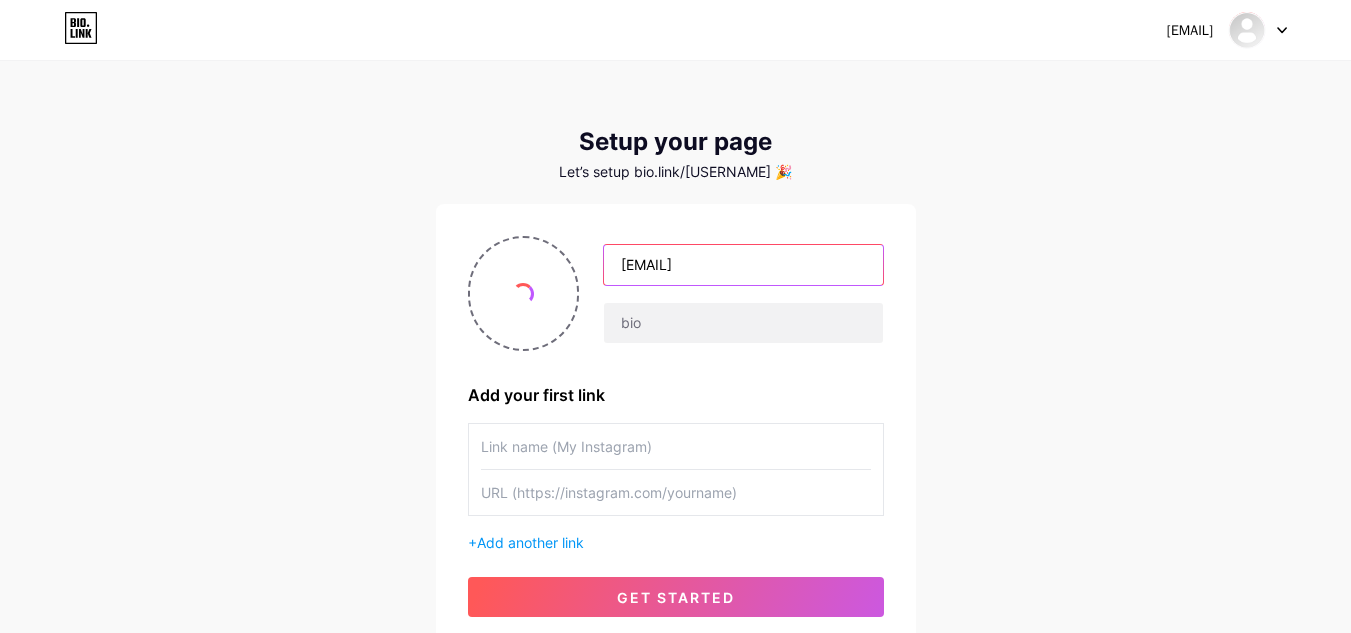 click on "[EMAIL]" at bounding box center (743, 265) 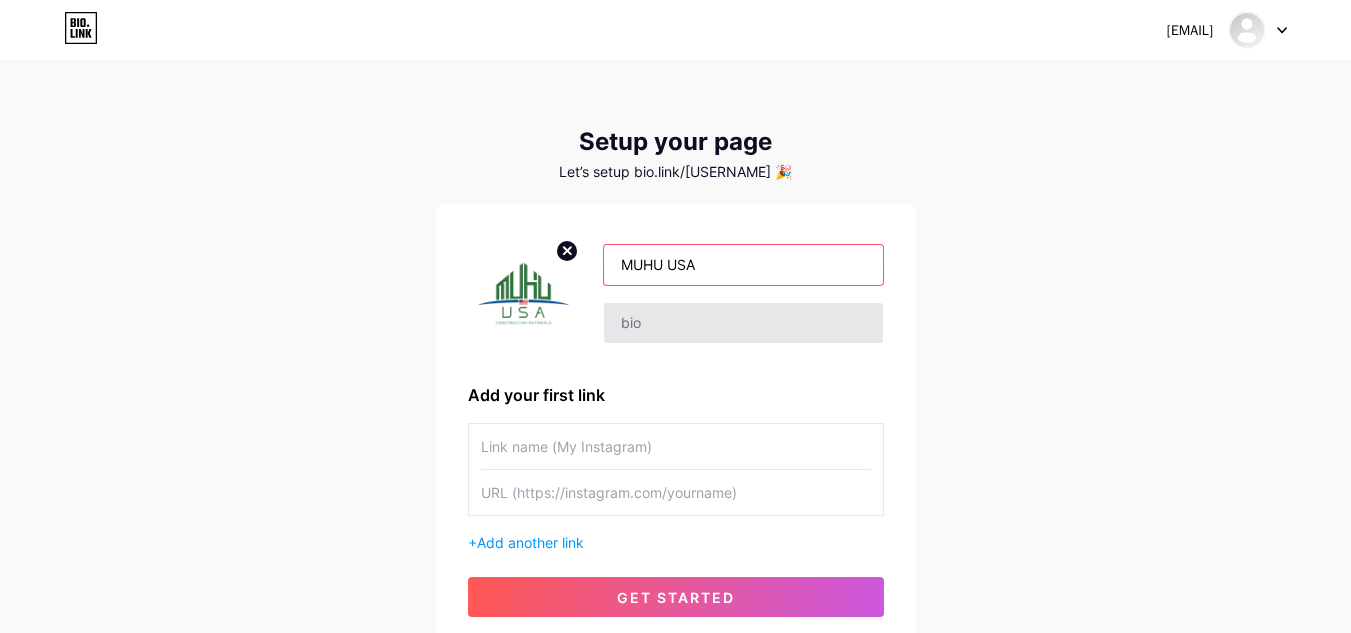 type on "MUHU USA" 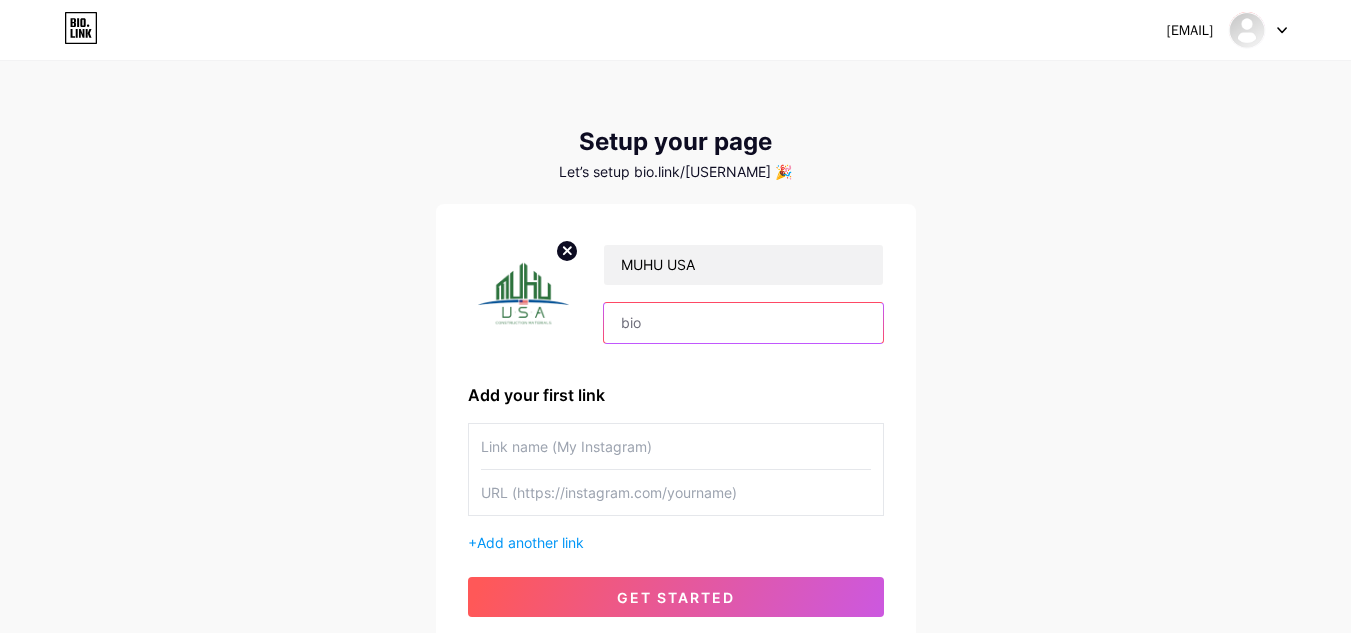 click at bounding box center [743, 323] 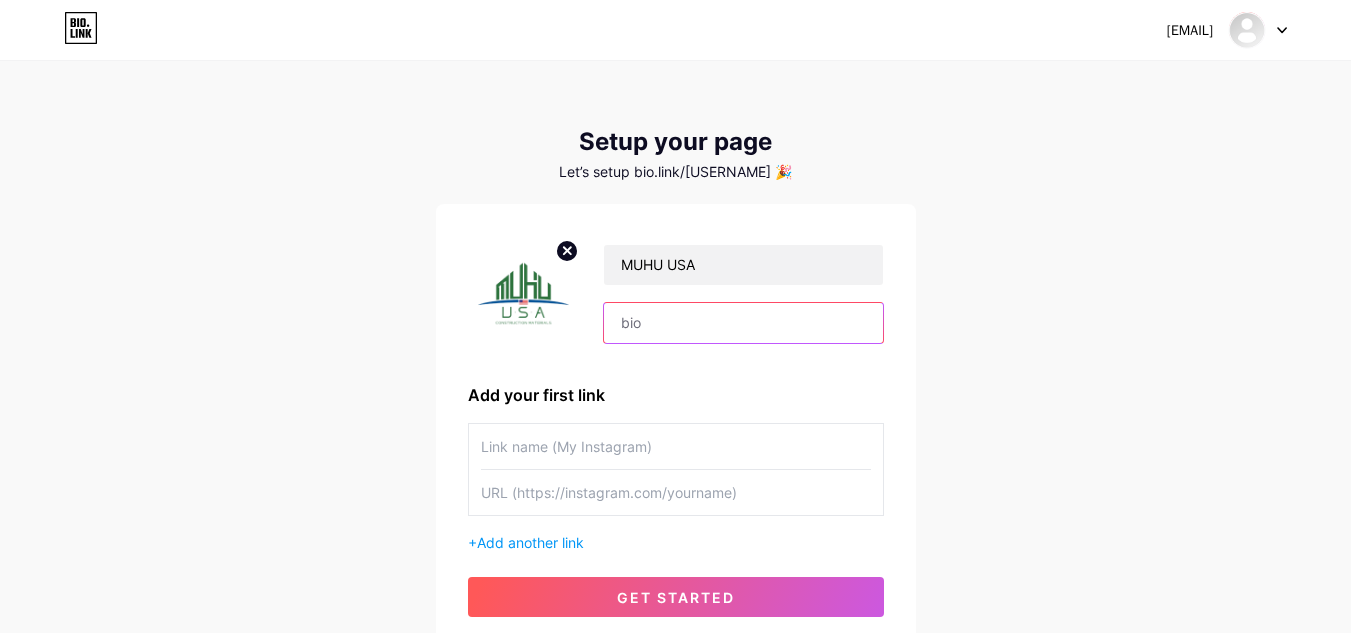 paste on "MUHU (USA), established in Oct 2023 in [STATE], offers concrete admixtures, paints, coatings, repair materials & support across the Americas." 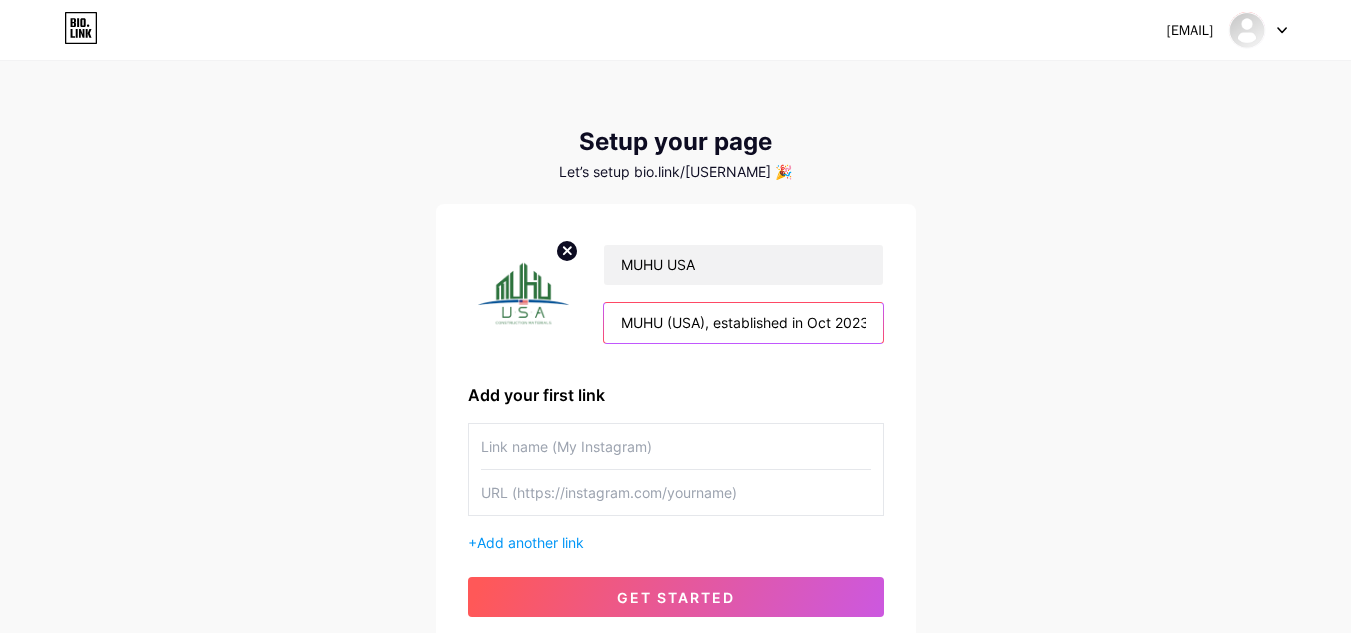 scroll, scrollTop: 0, scrollLeft: 692, axis: horizontal 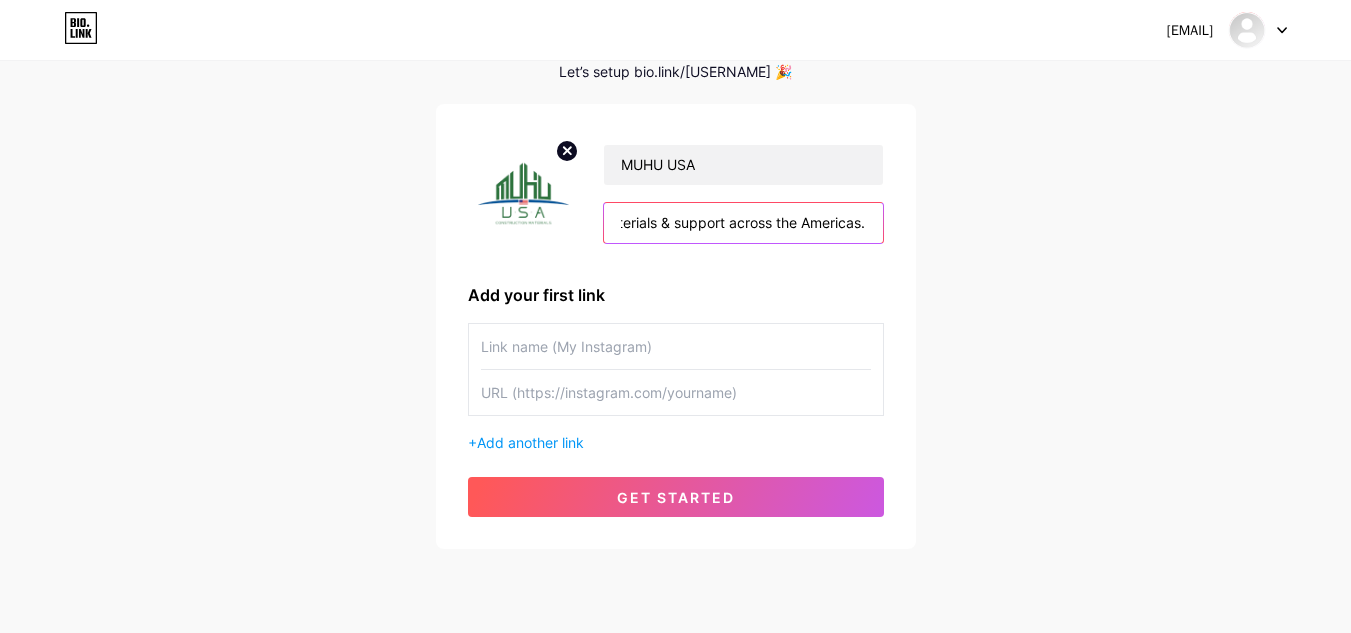 type on "MUHU (USA), established in Oct 2023 in [STATE], offers concrete admixtures, paints, coatings, repair materials & support across the Americas." 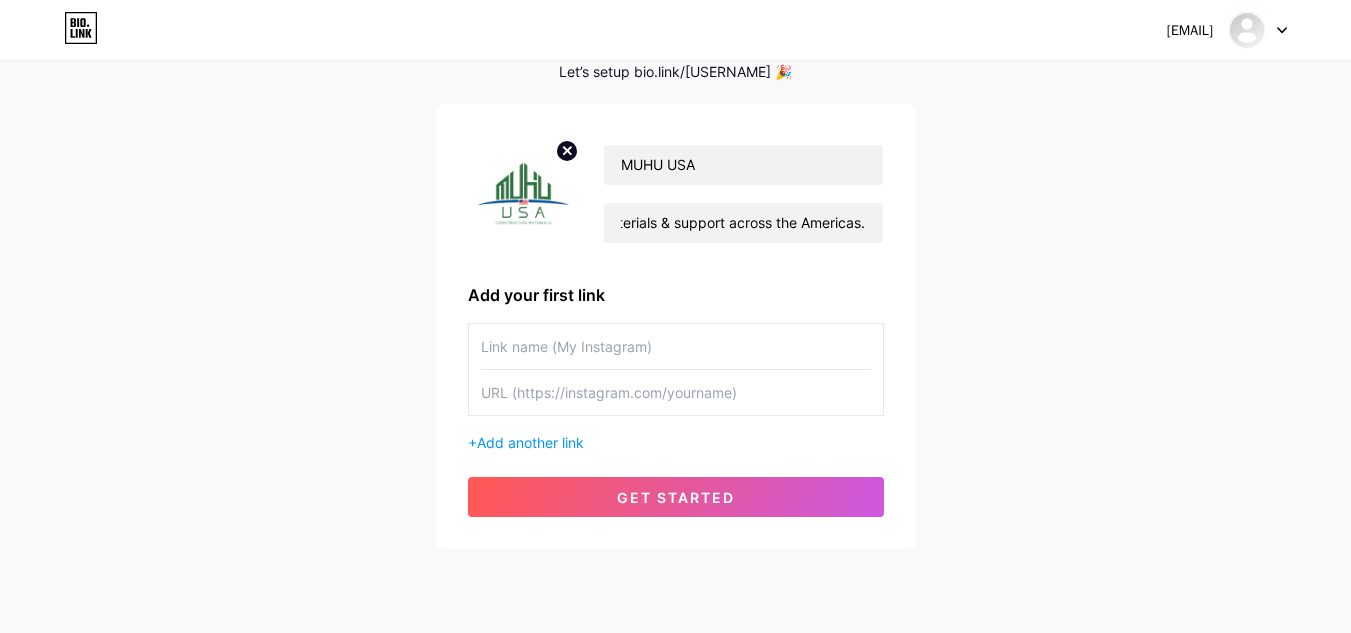 click at bounding box center [676, 346] 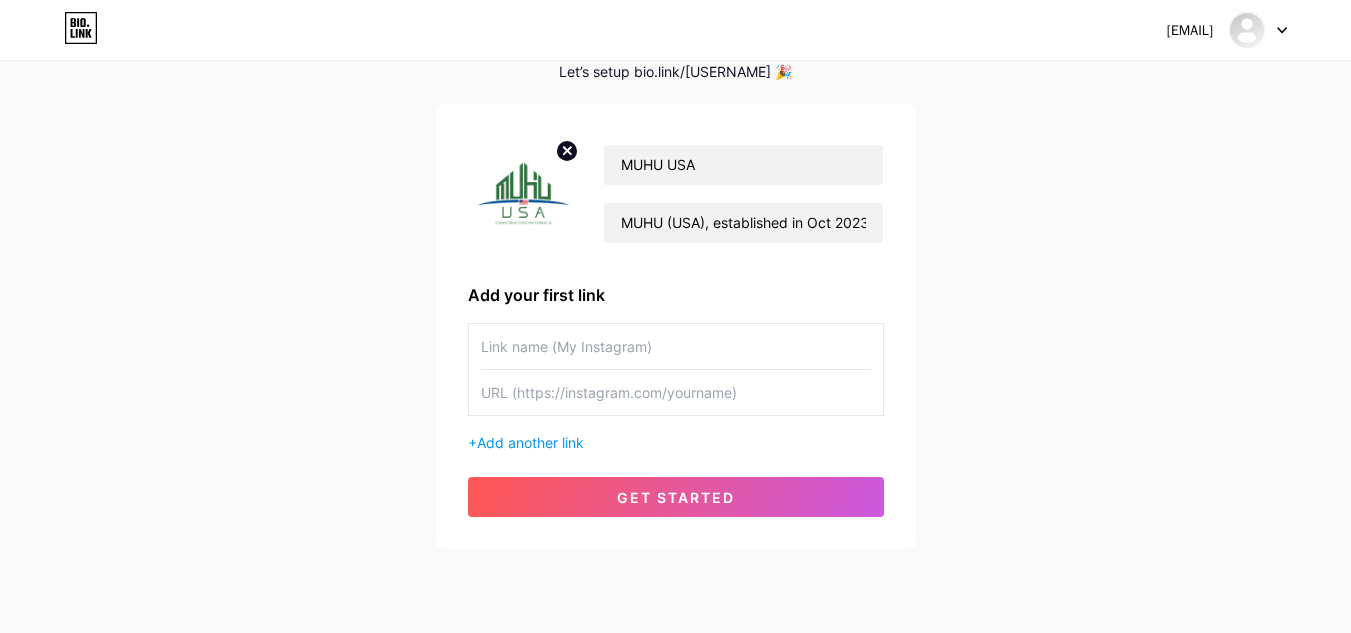 paste on "Concrete Admixtures" 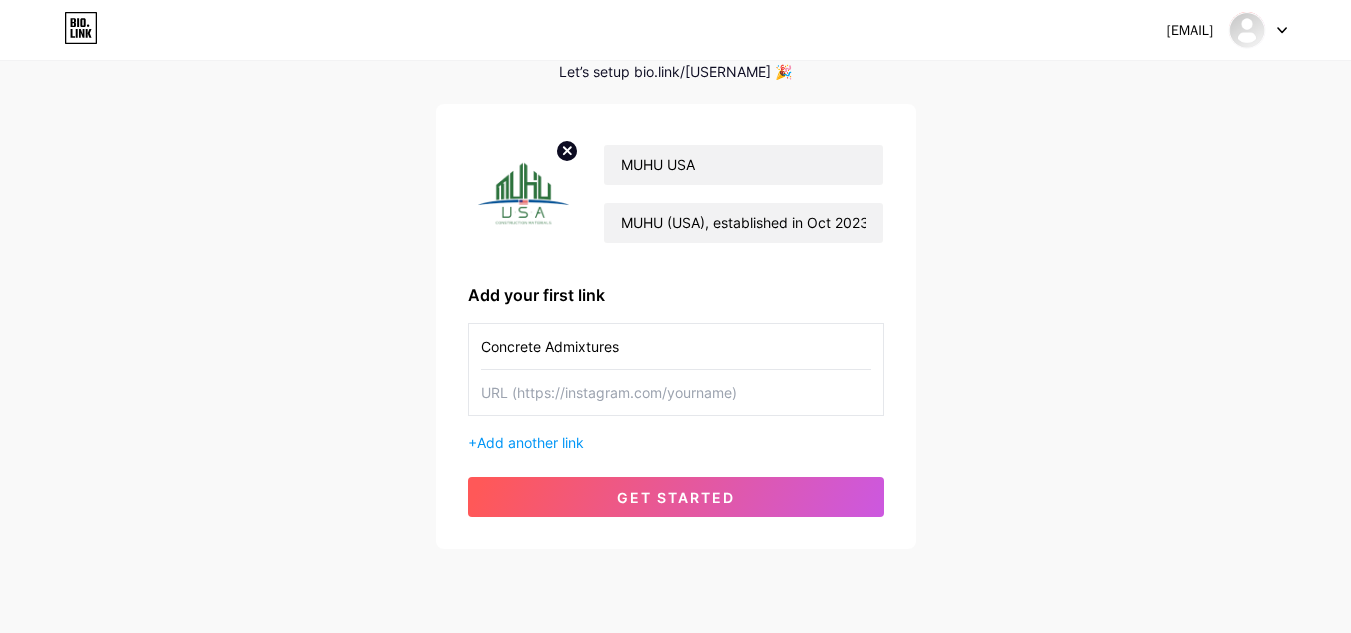 type on "Concrete Admixtures" 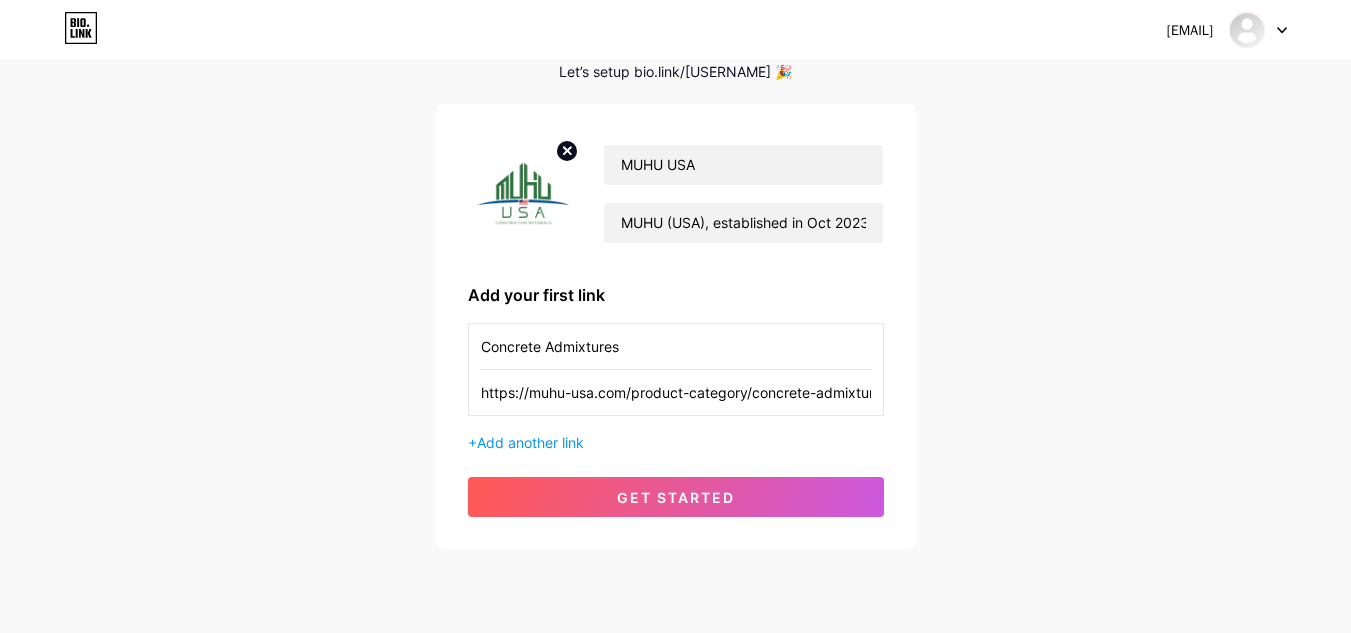 scroll, scrollTop: 0, scrollLeft: 26, axis: horizontal 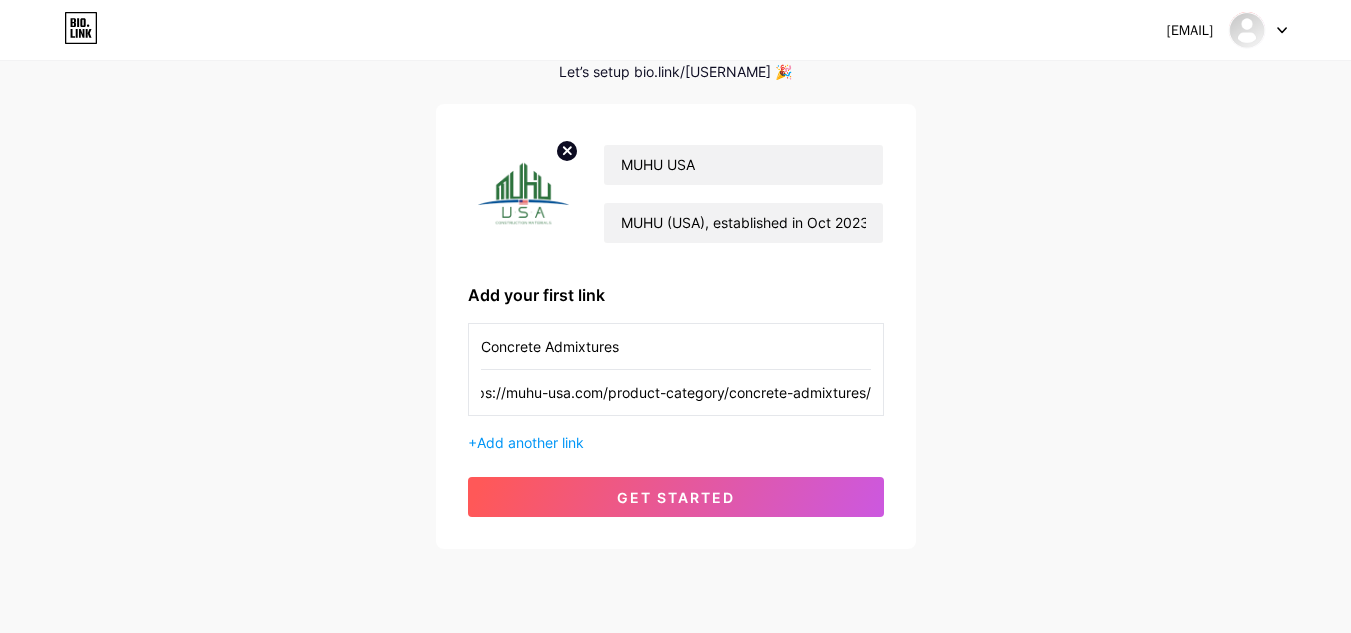 type on "https://muhu-usa.com/product-category/concrete-admixtures/" 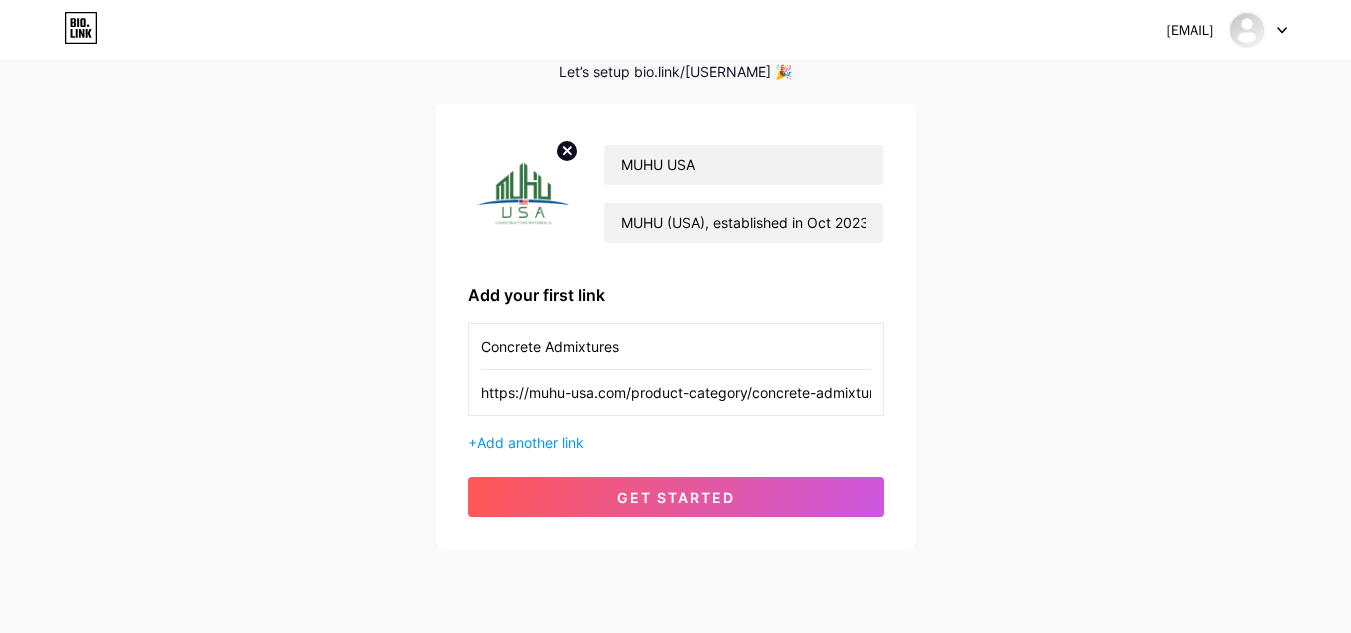 click on "Concrete Admixtures" at bounding box center (676, 346) 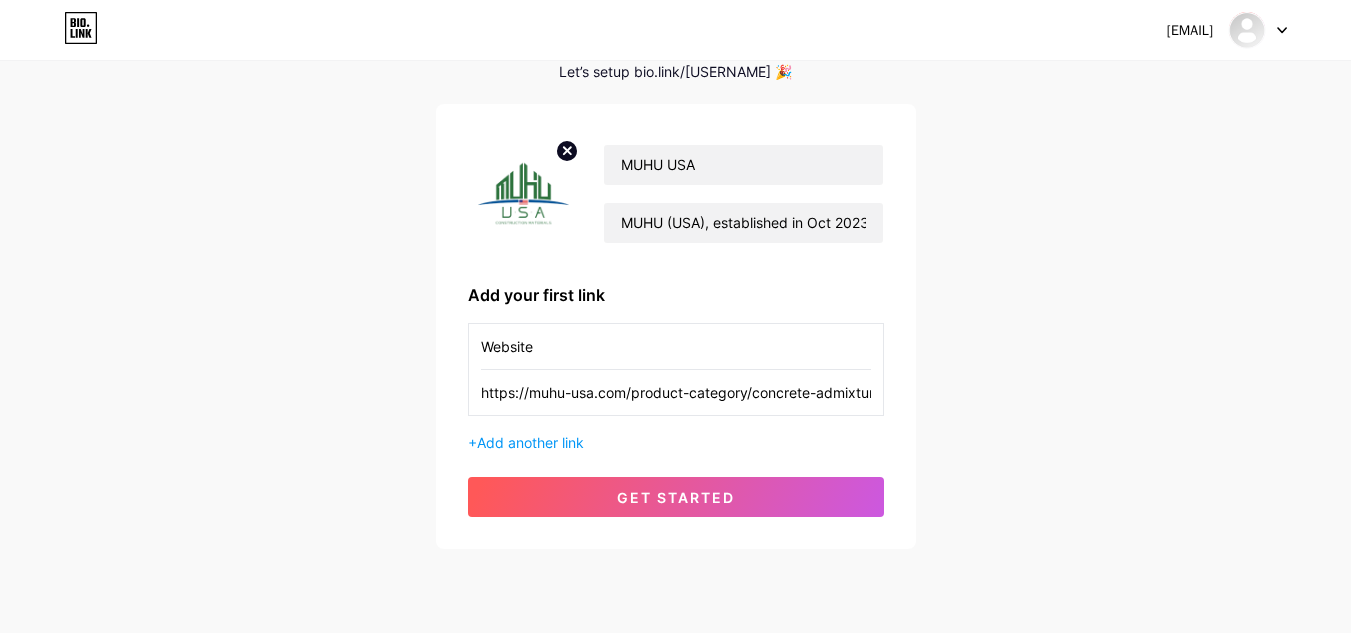 type on "Website" 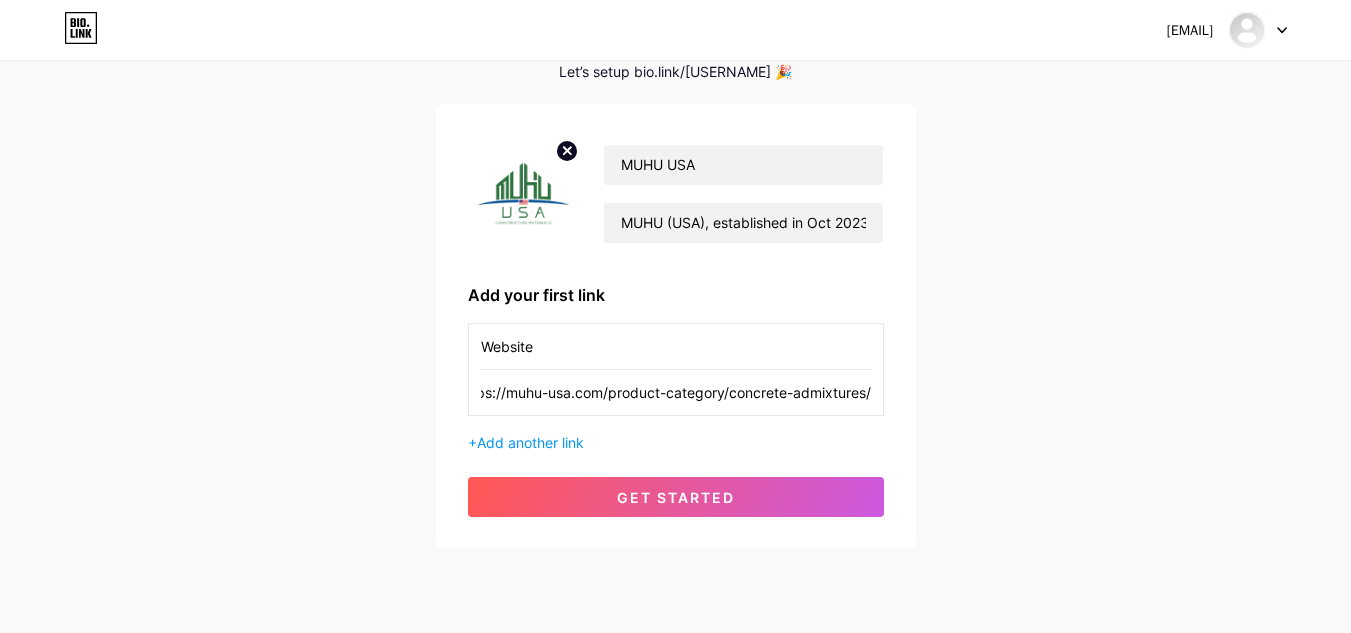 drag, startPoint x: 632, startPoint y: 393, endPoint x: 1275, endPoint y: 399, distance: 643.028 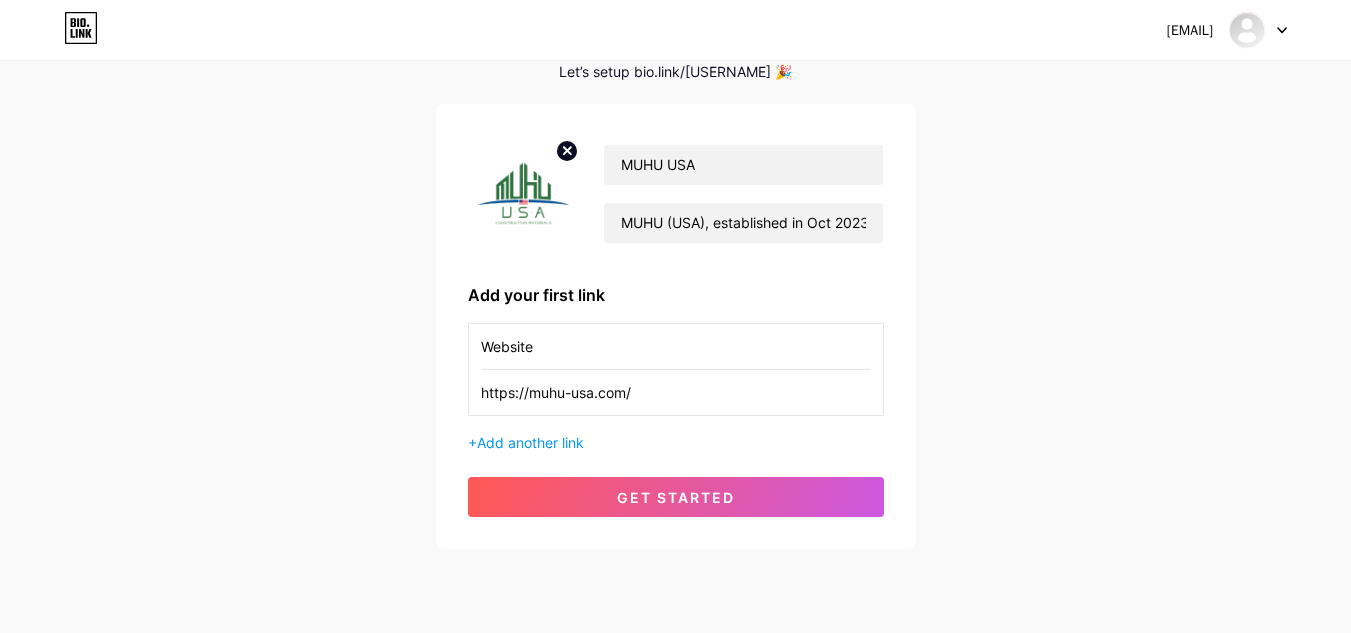 scroll, scrollTop: 0, scrollLeft: 0, axis: both 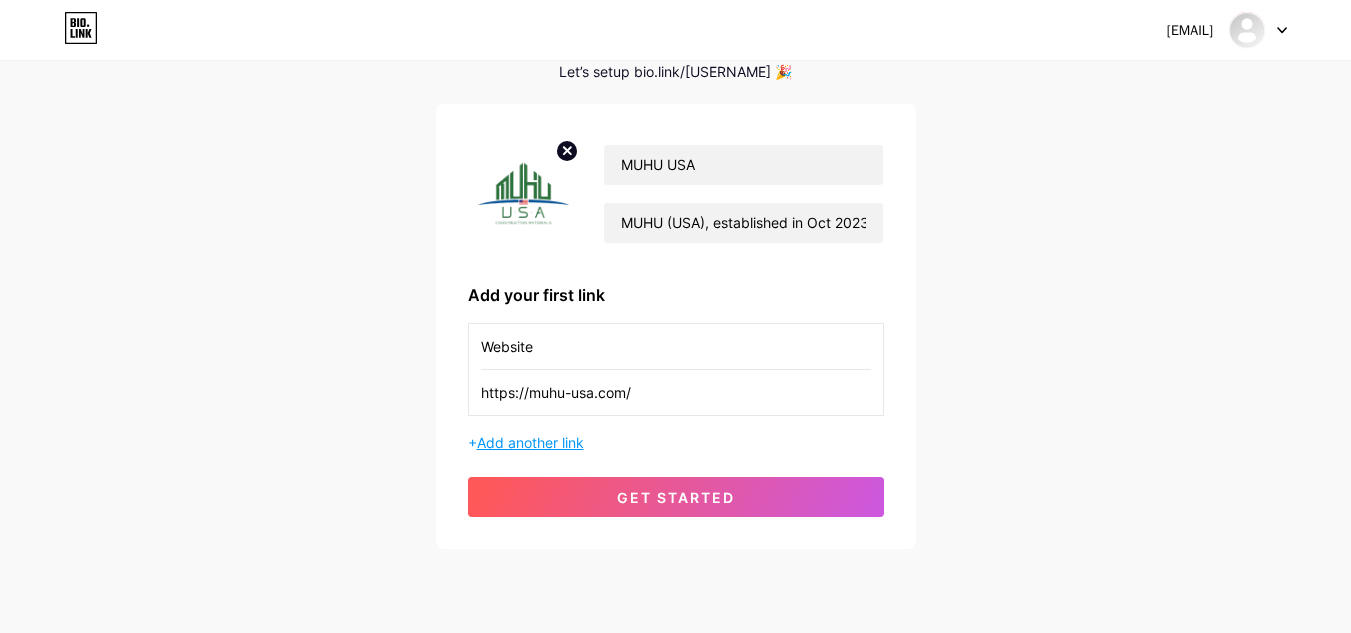 click on "Add another link" at bounding box center (530, 442) 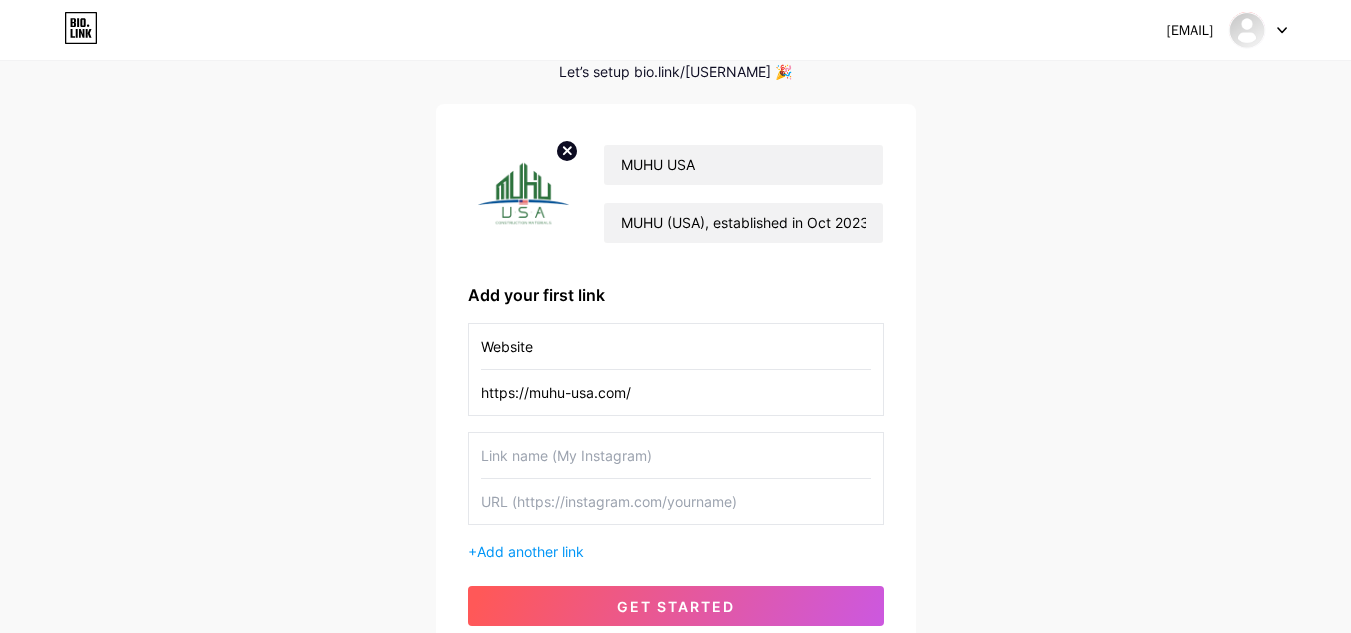 click at bounding box center [676, 346] 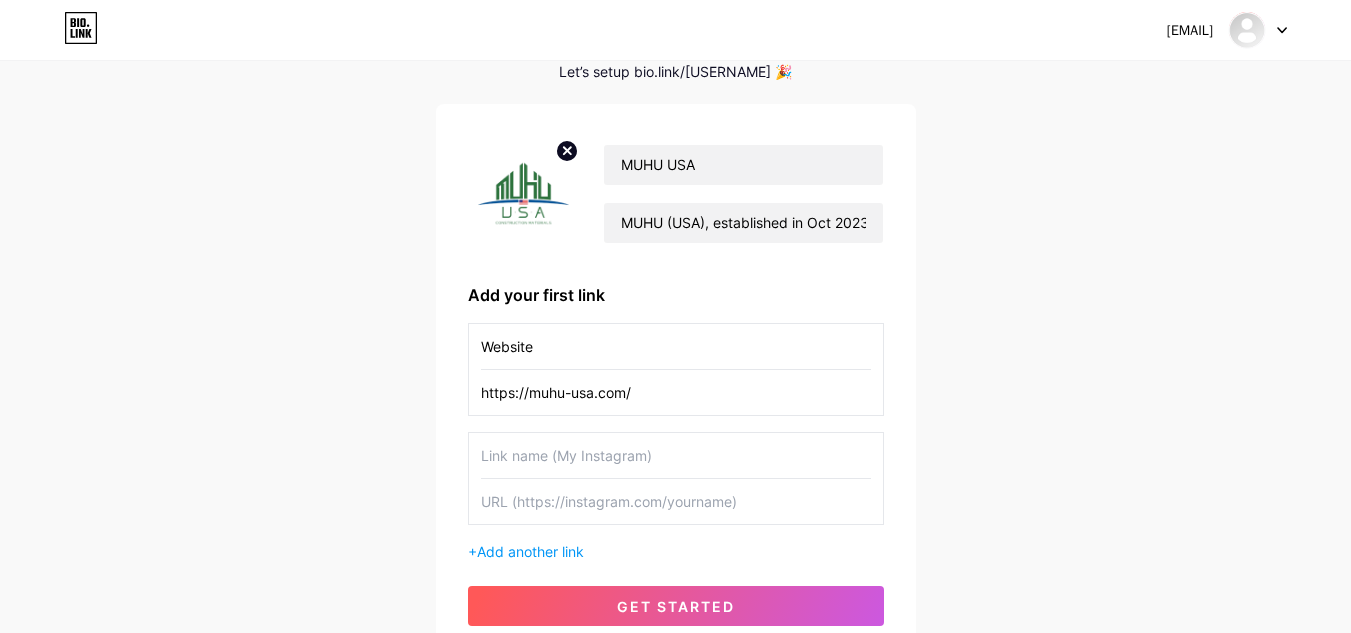 paste on "https://muhu-usa.com/product-category/concrete-admixtures/" 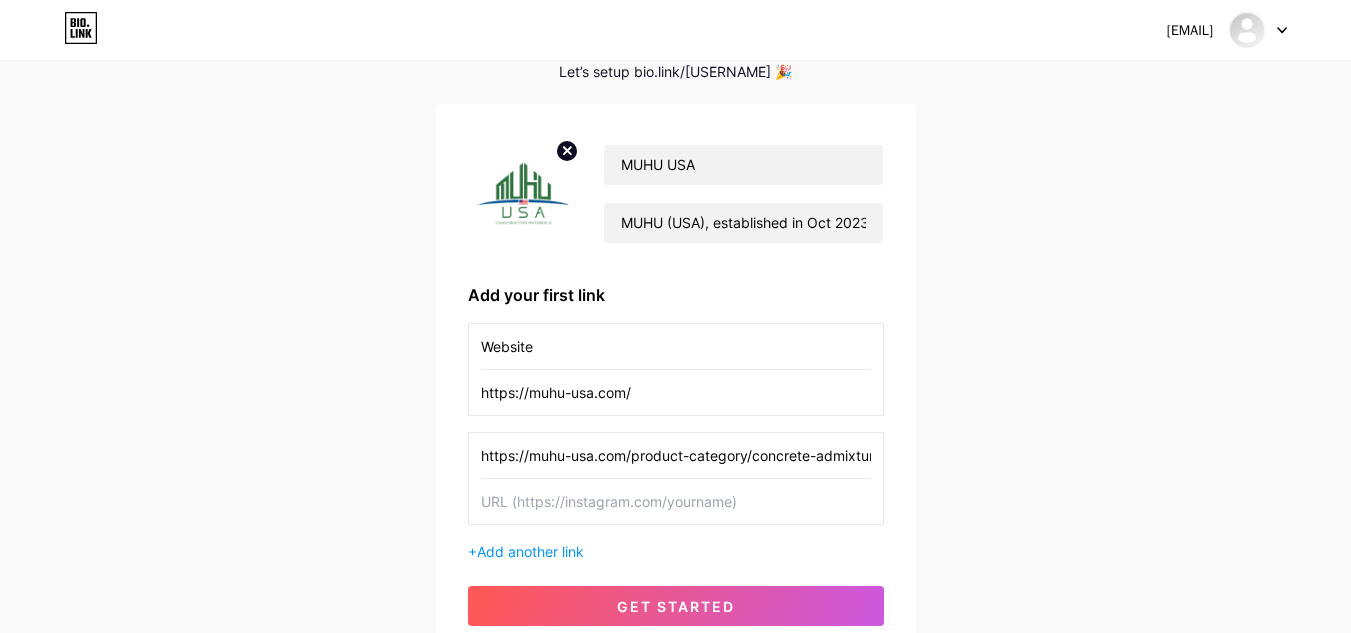 scroll, scrollTop: 0, scrollLeft: 26, axis: horizontal 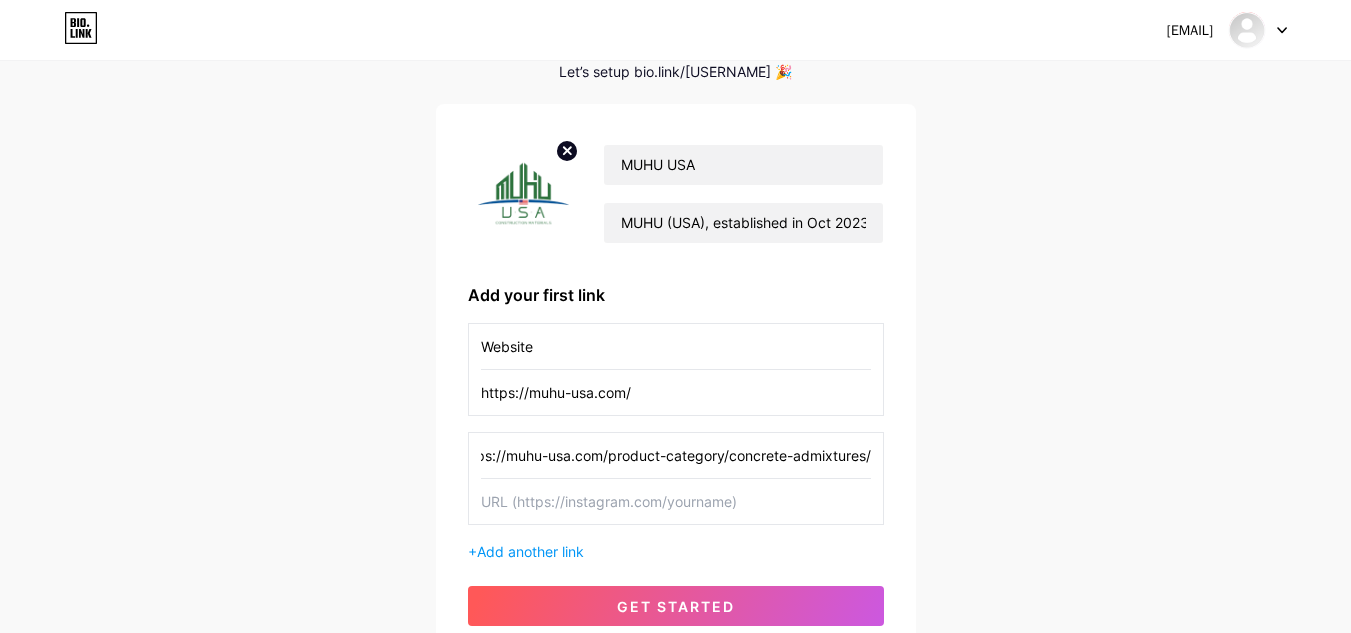 type on "https://muhu-usa.com/product-category/concrete-admixtures/" 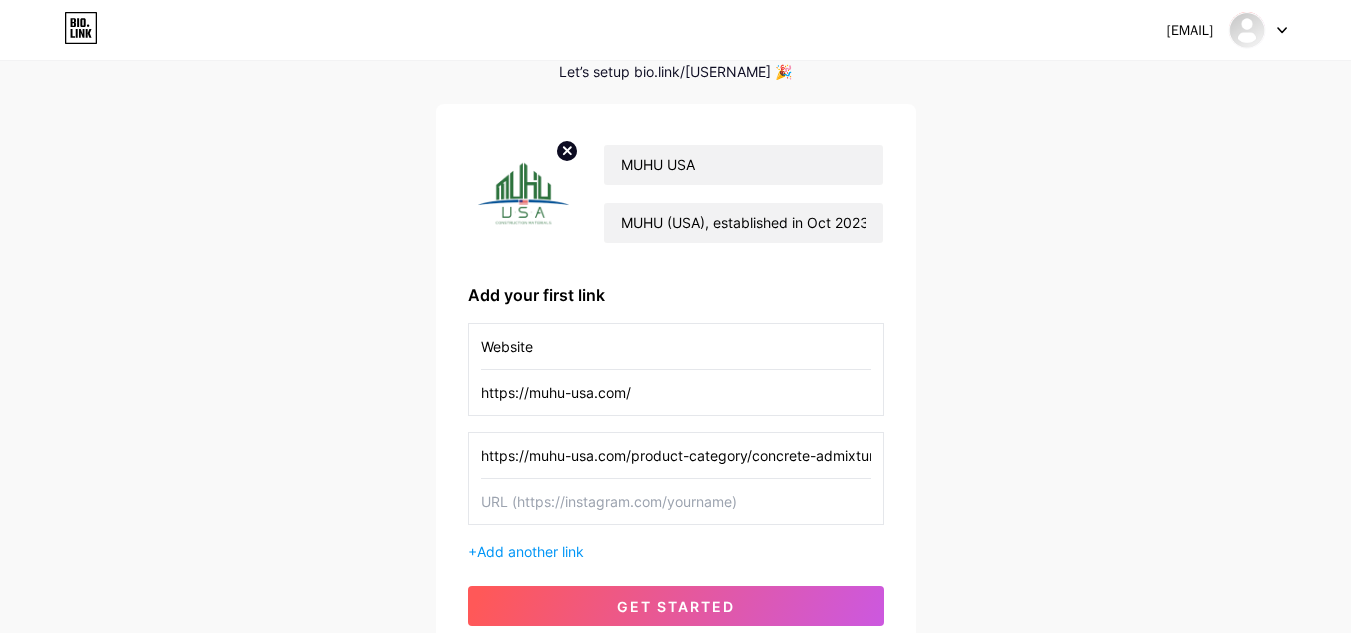 paste on "https://muhu-usa.com/product-category/concrete-admixtures/" 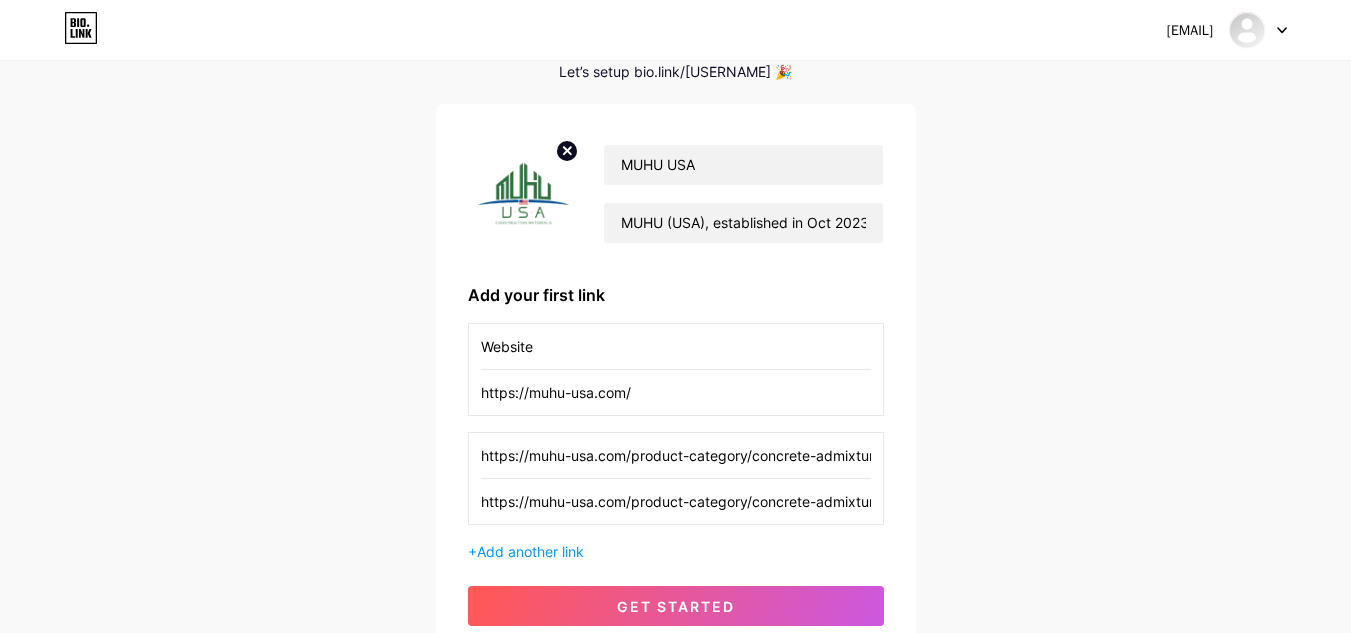 scroll, scrollTop: 0, scrollLeft: 26, axis: horizontal 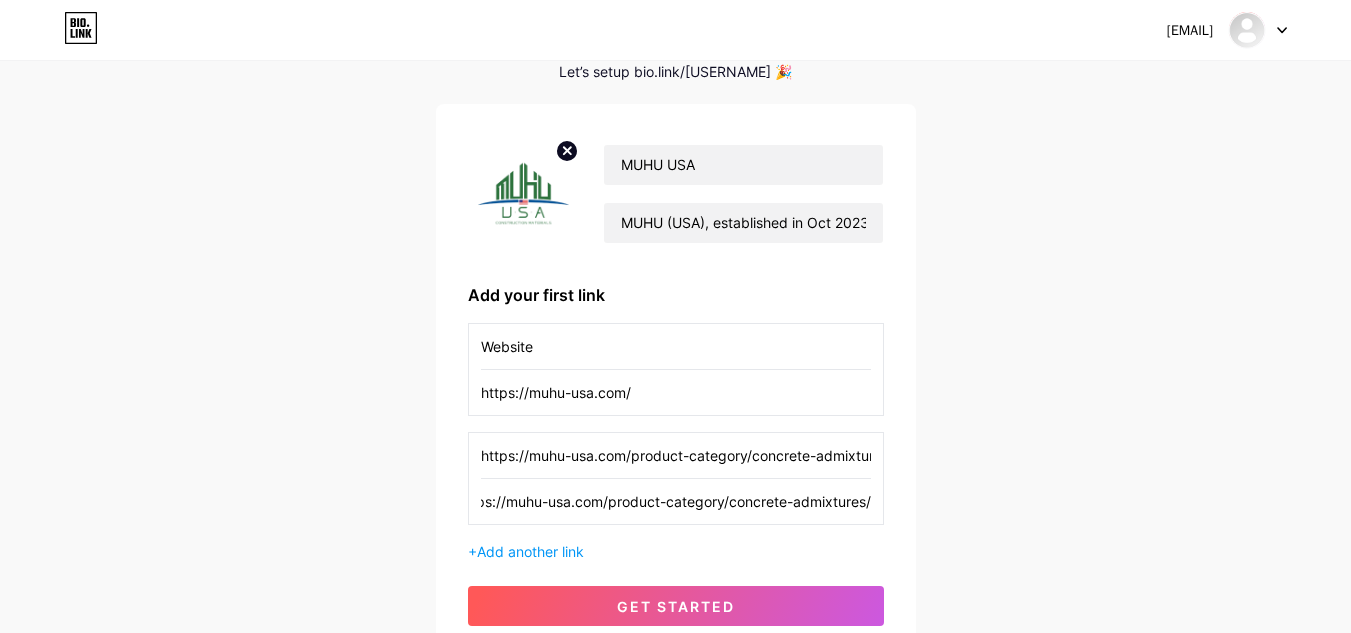 type on "https://muhu-usa.com/product-category/concrete-admixtures/" 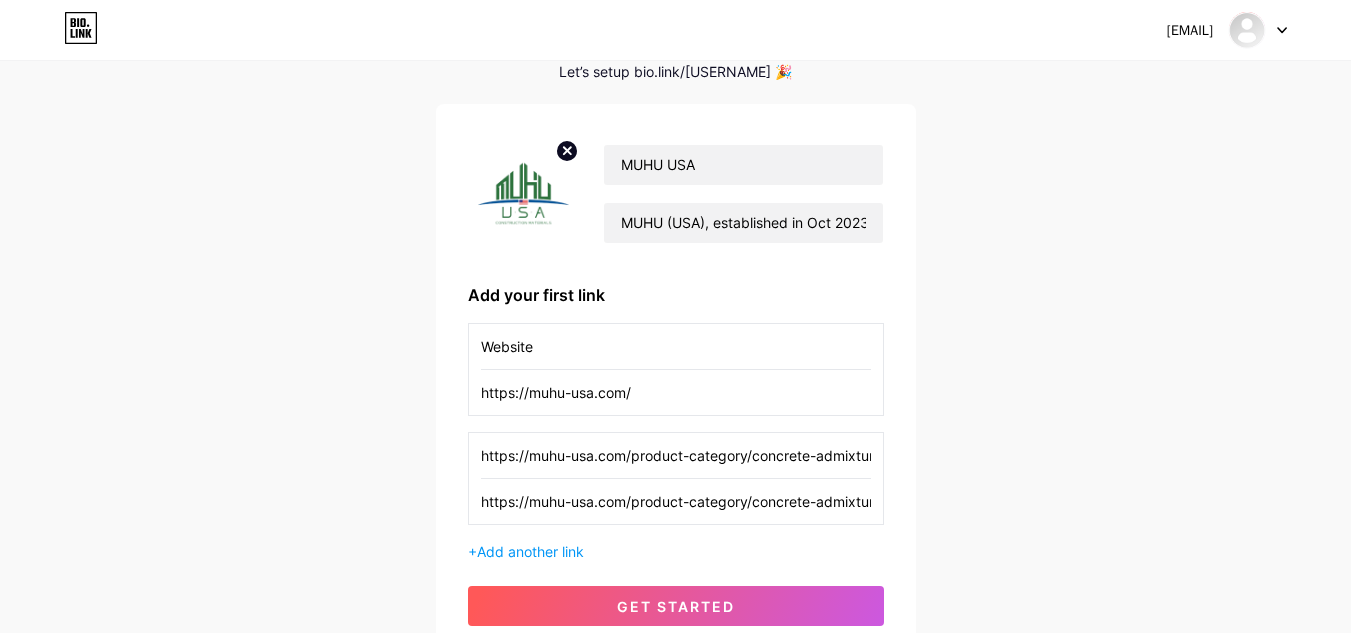 click on "https://muhu-usa.com/product-category/concrete-admixtures/" at bounding box center [676, 346] 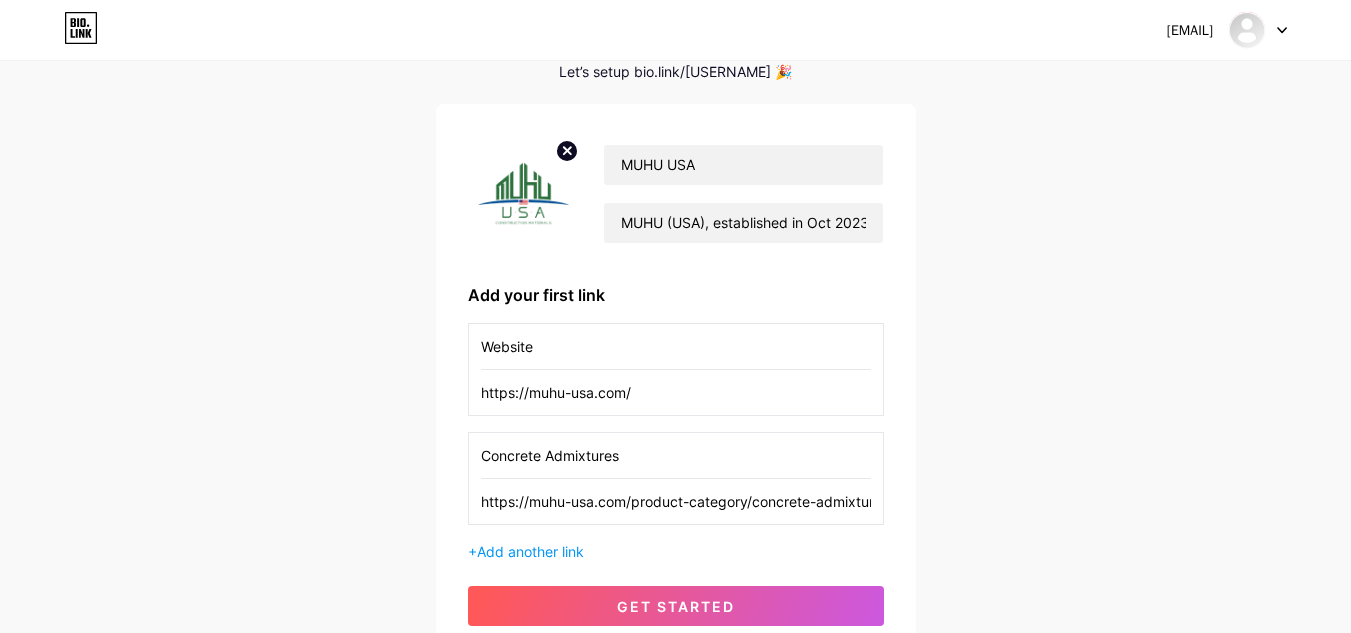 type on "Concrete Admixtures" 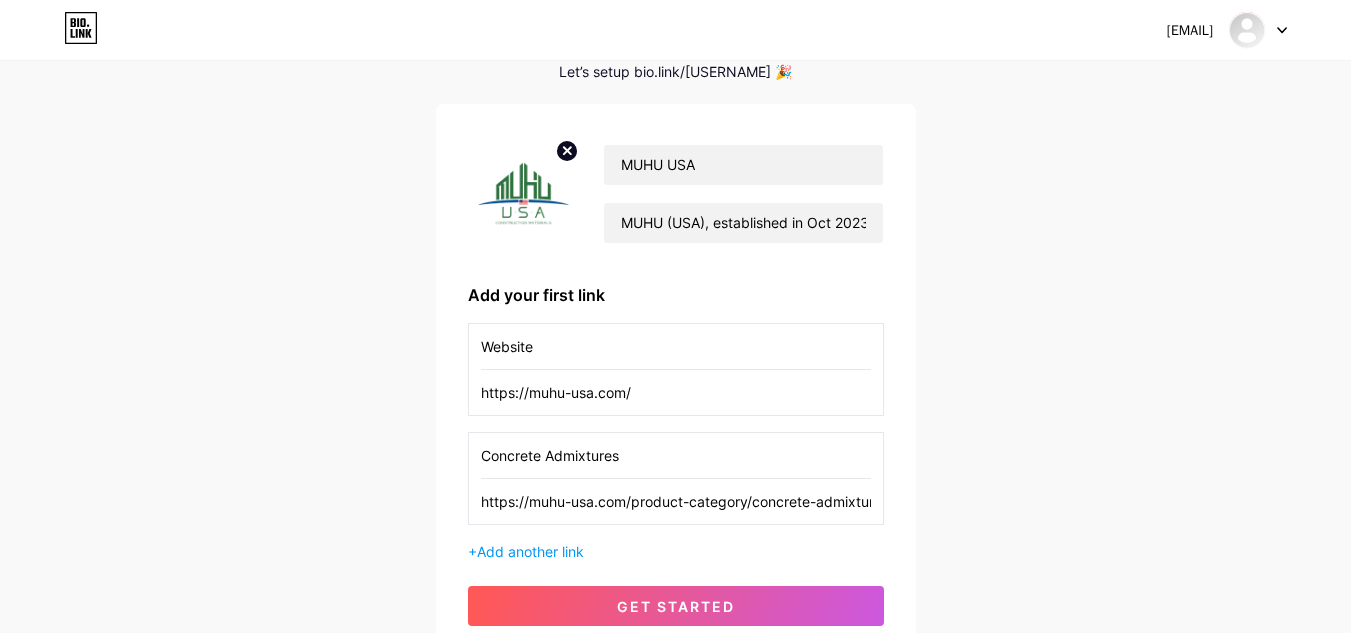 click on "MUHU USA     MUHU (USA), established in Oct 2023 in [STATE], offers concrete admixtures, paints, coatings, repair materials & support across the Americas.     Add your first link   Website   https://muhu-usa.com/   Concrete Admixtures   https://muhu-usa.com/product-category/concrete-admixtures/
+  Add another link     get started" at bounding box center (676, 381) 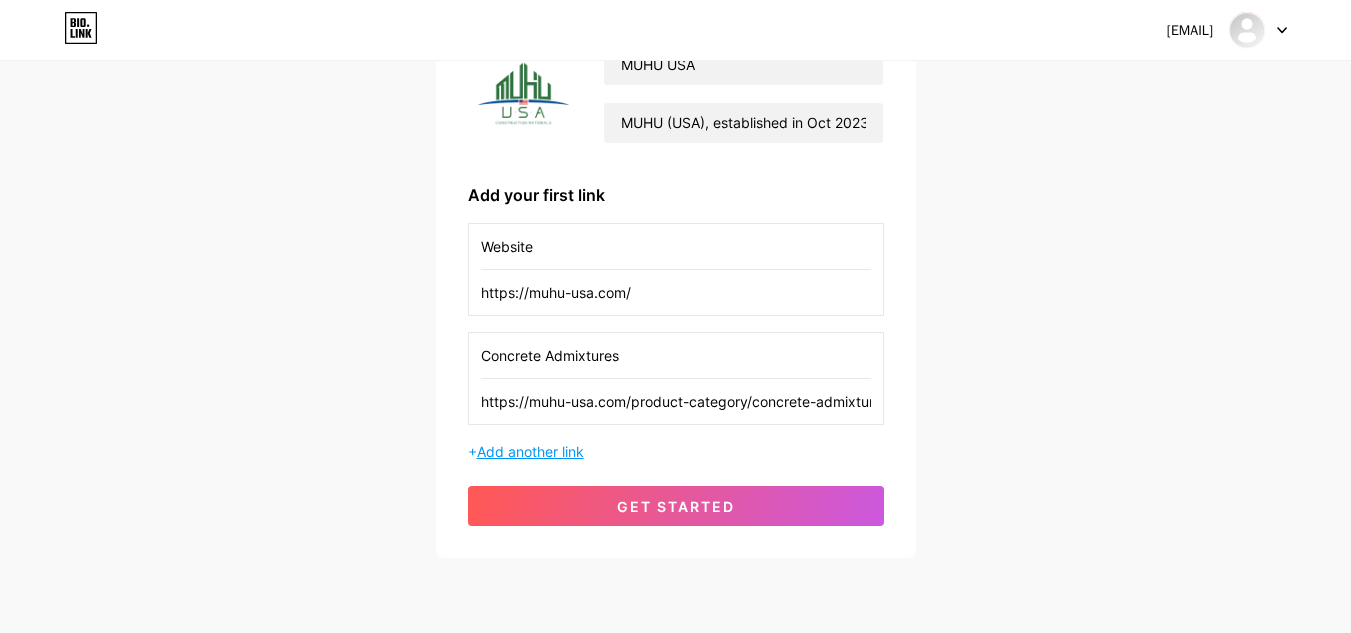 click on "Add another link" at bounding box center (530, 451) 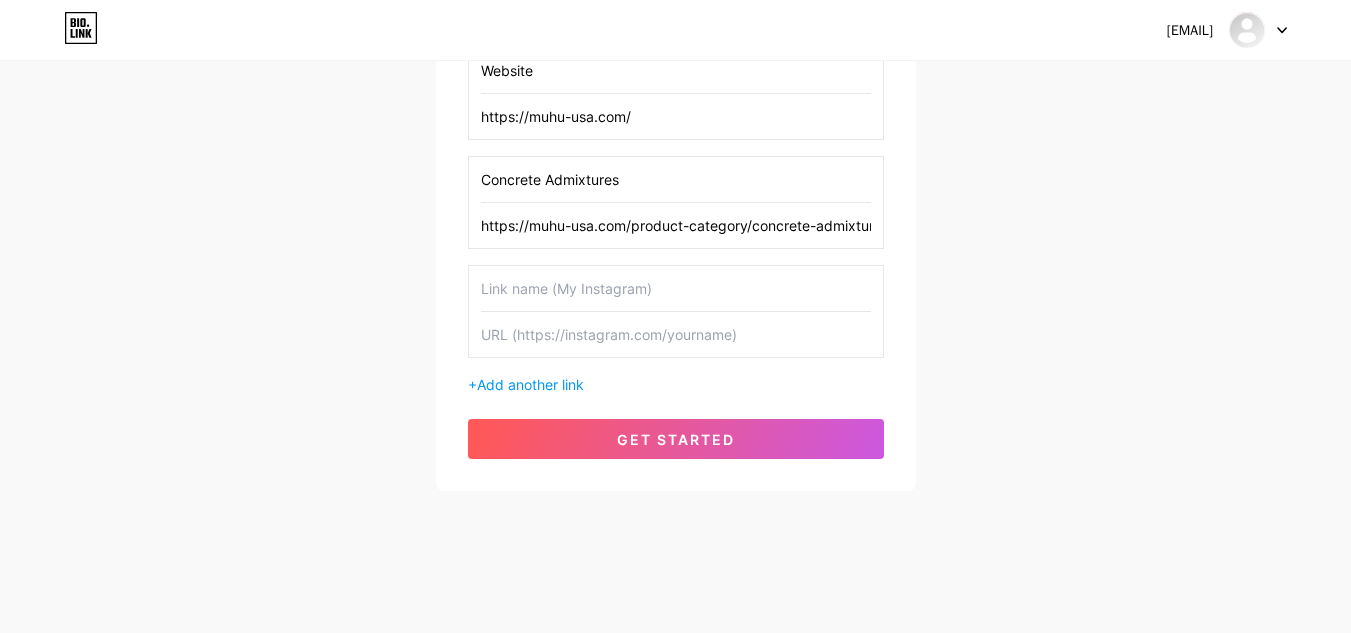 scroll, scrollTop: 378, scrollLeft: 0, axis: vertical 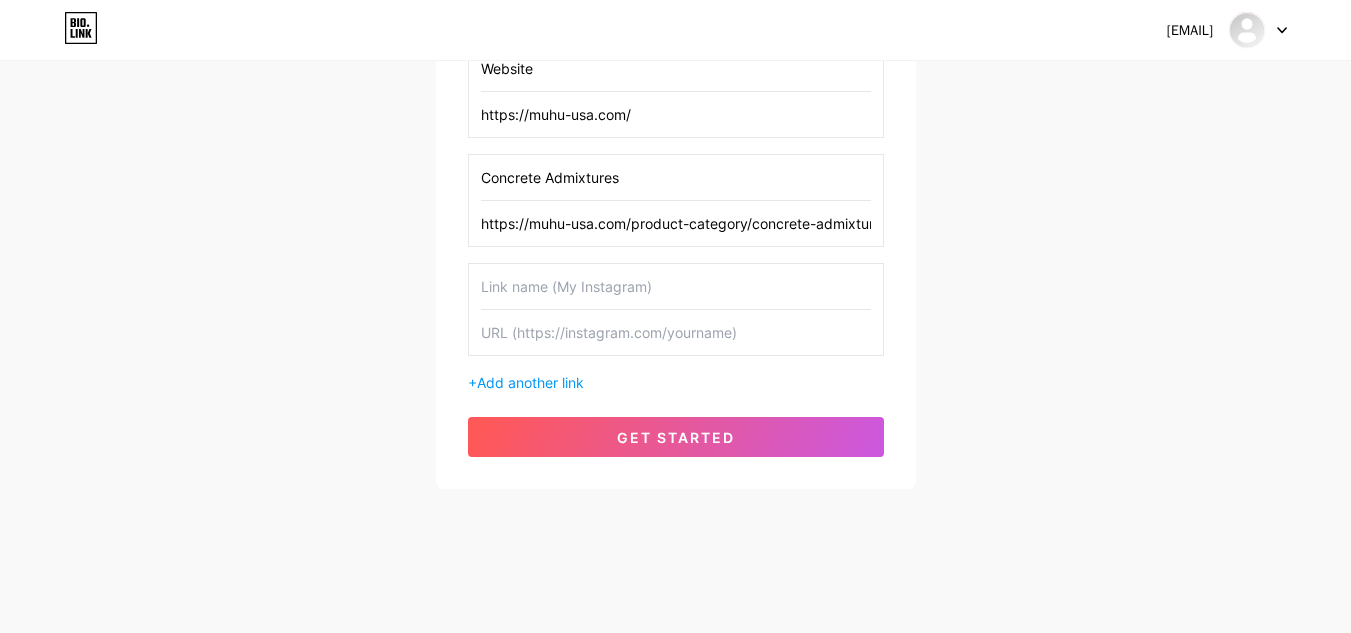 click at bounding box center (676, 68) 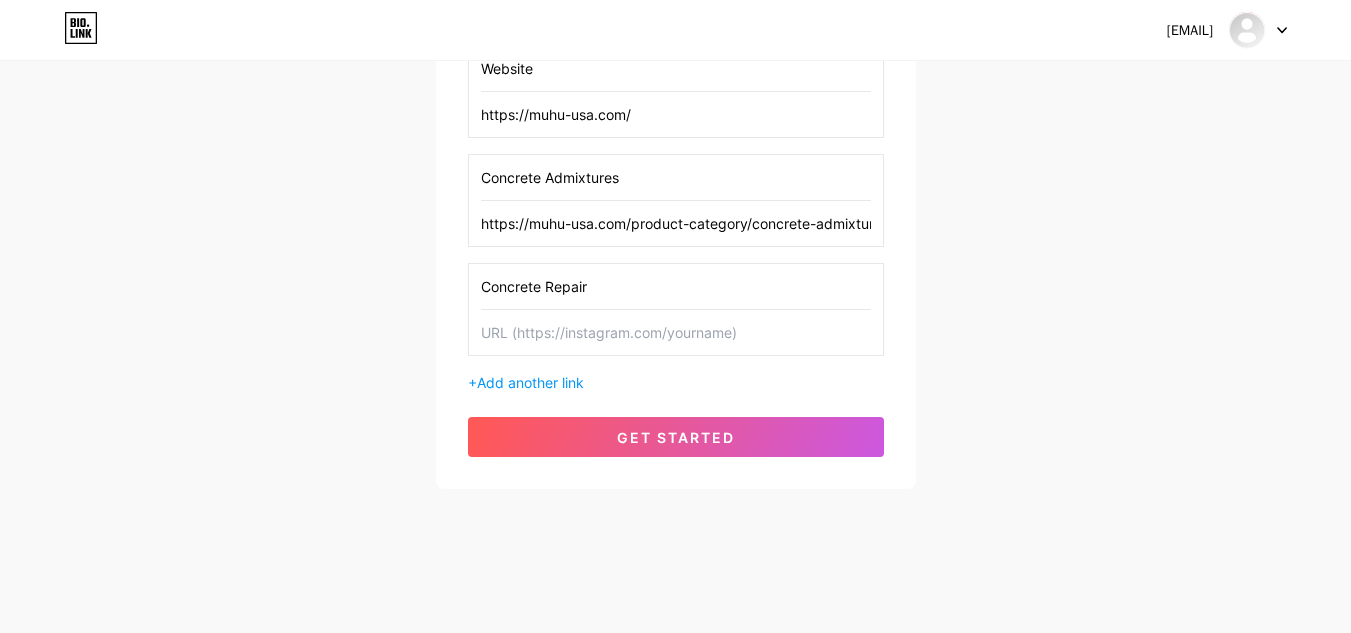 type on "Concrete Repair" 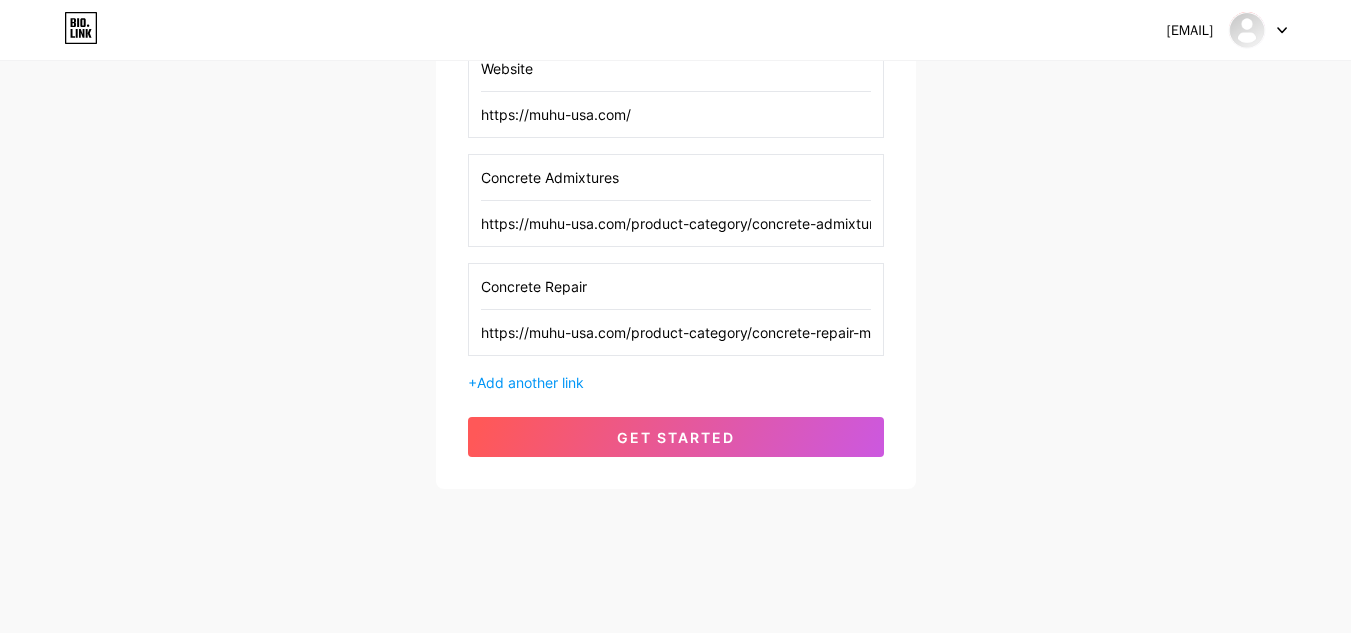 scroll, scrollTop: 0, scrollLeft: 57, axis: horizontal 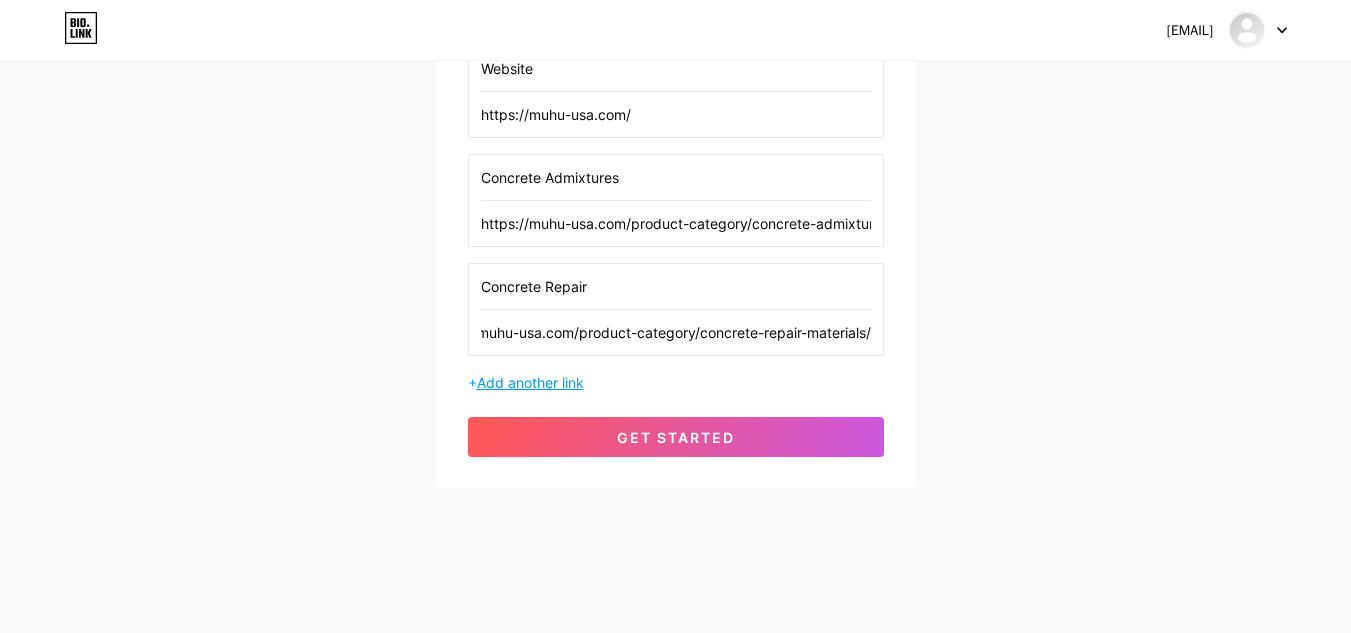 type on "https://muhu-usa.com/product-category/concrete-repair-materials/" 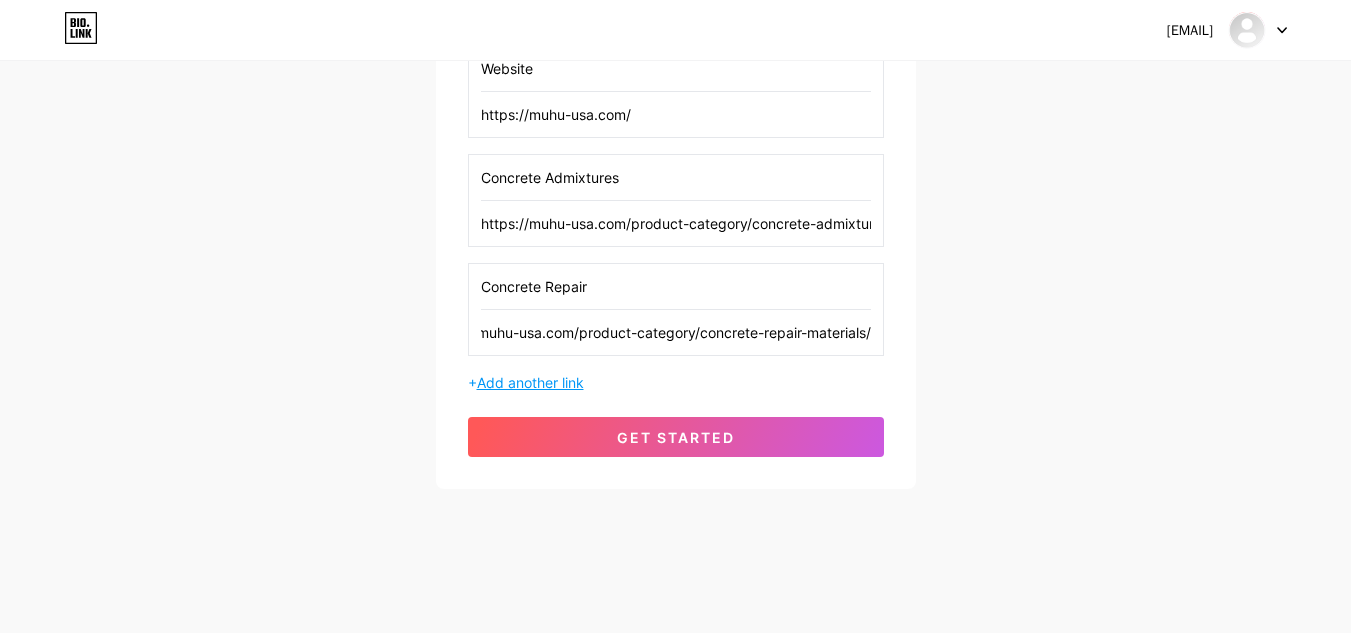scroll, scrollTop: 0, scrollLeft: 0, axis: both 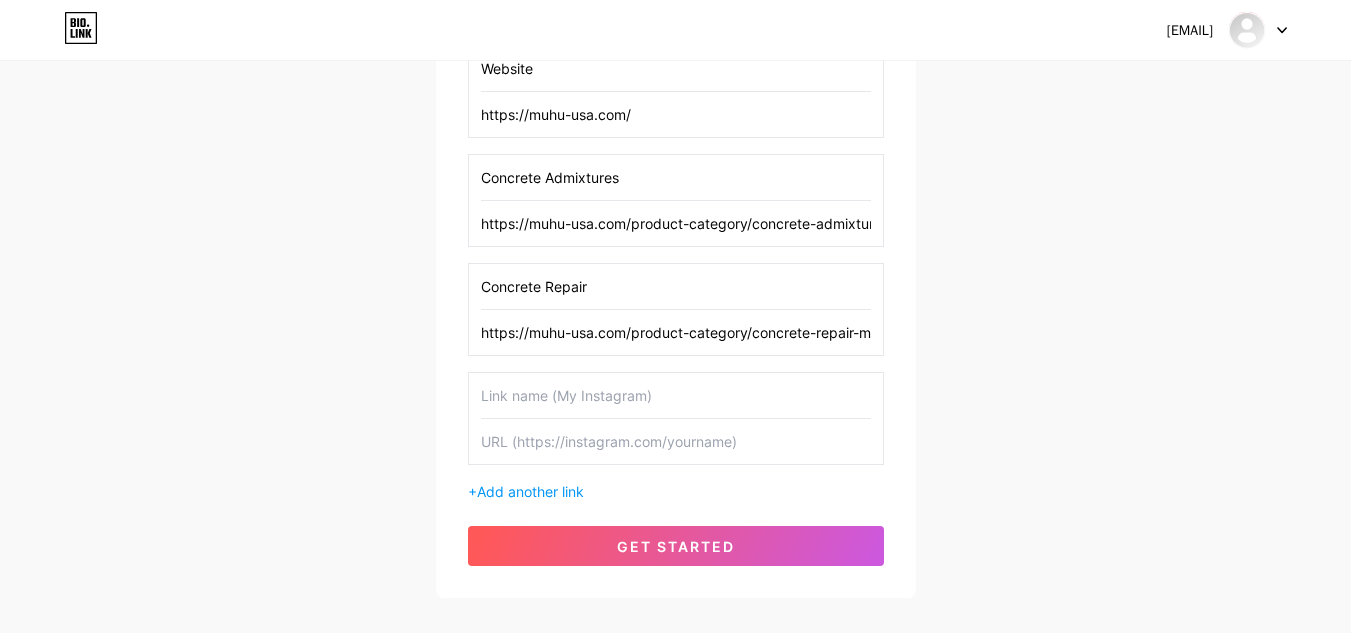 click at bounding box center [676, 68] 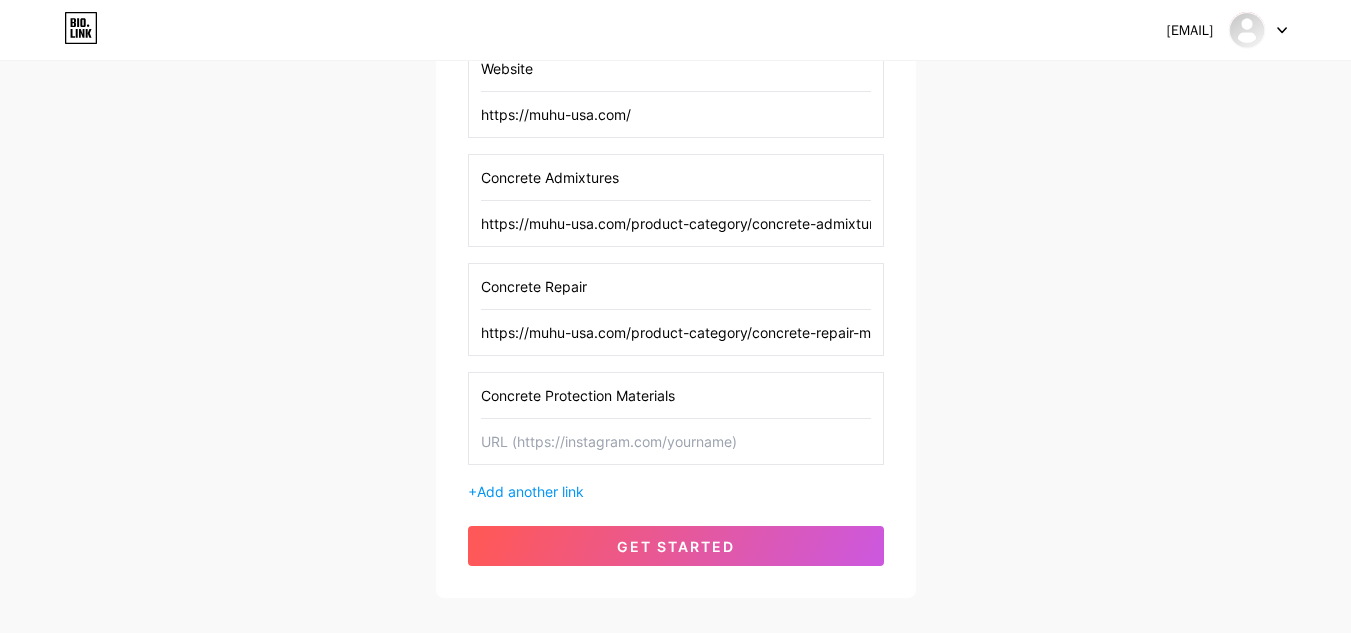 type on "Concrete Protection Materials" 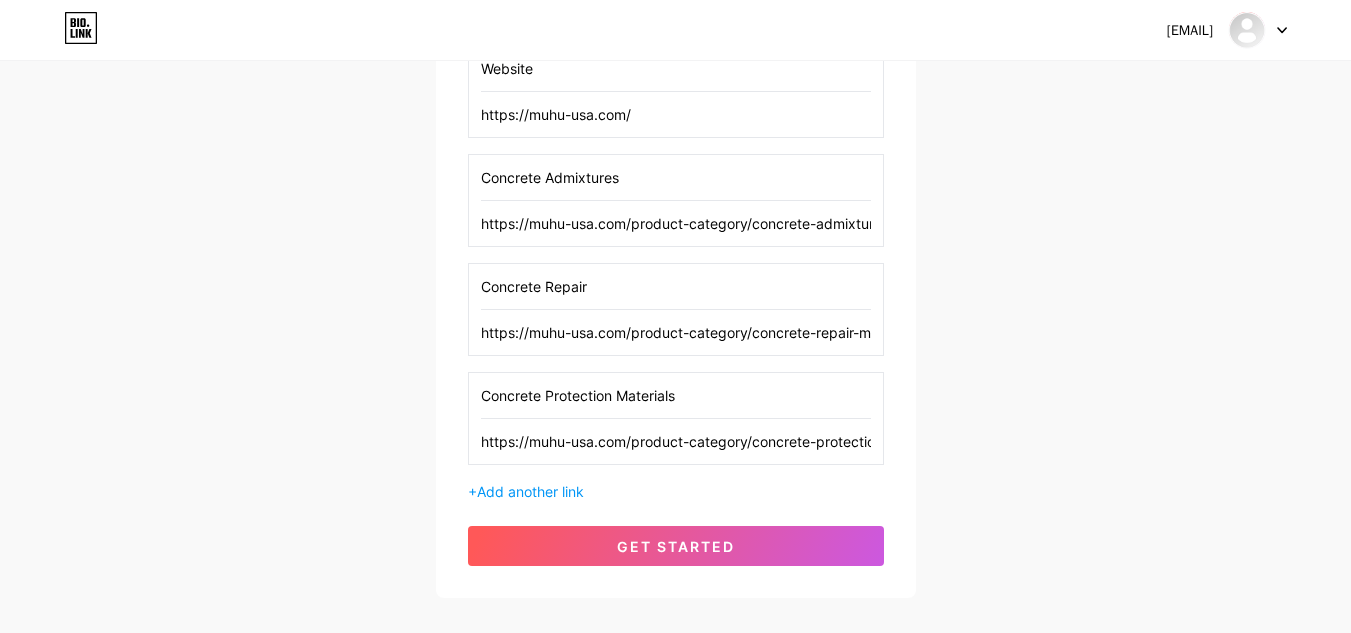 scroll, scrollTop: 0, scrollLeft: 87, axis: horizontal 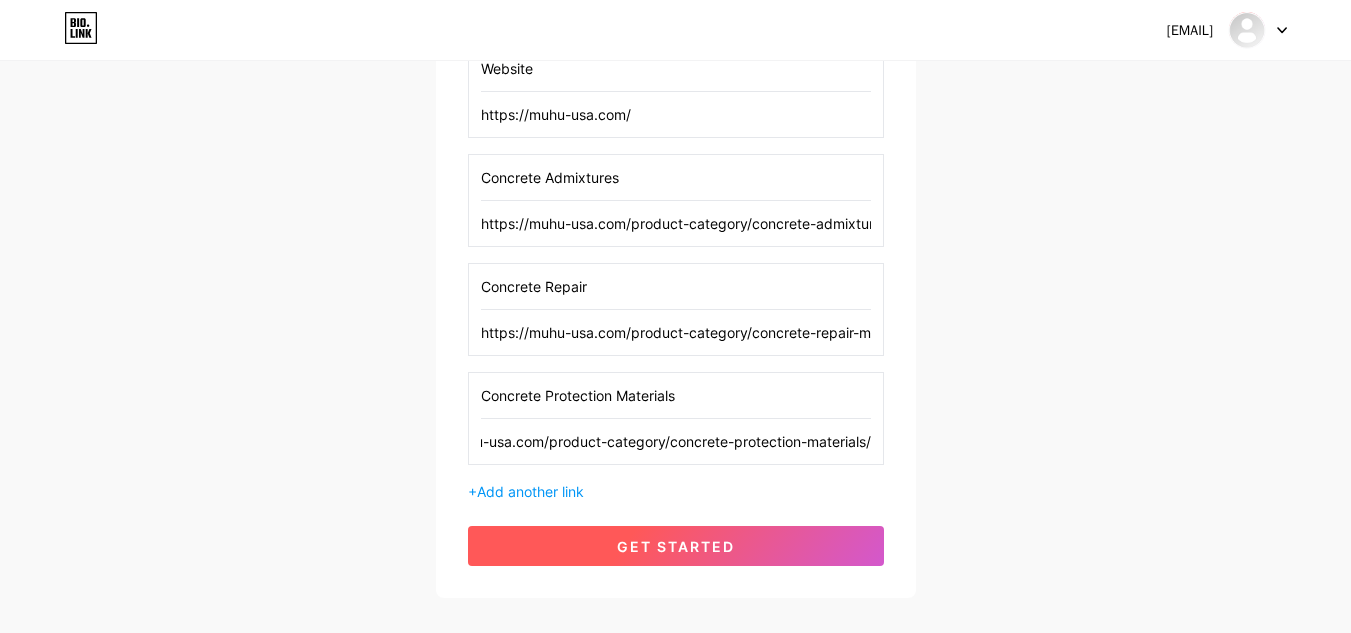 type on "https://muhu-usa.com/product-category/concrete-protection-materials/" 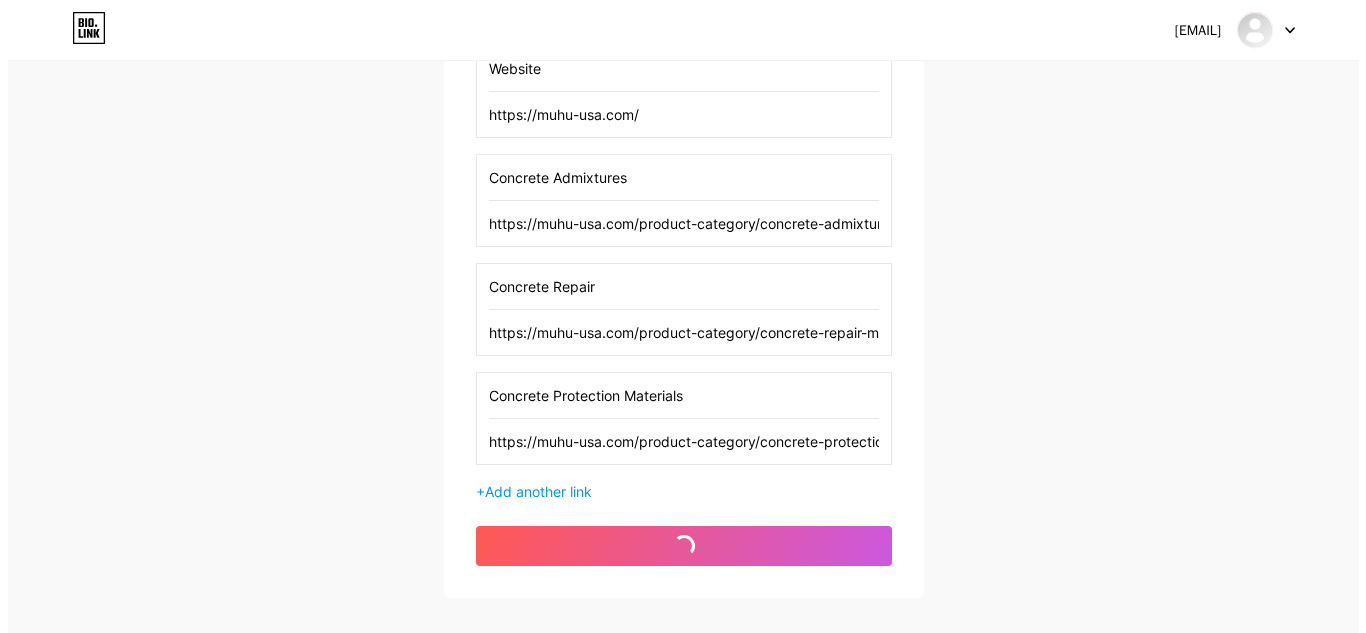 scroll, scrollTop: 0, scrollLeft: 0, axis: both 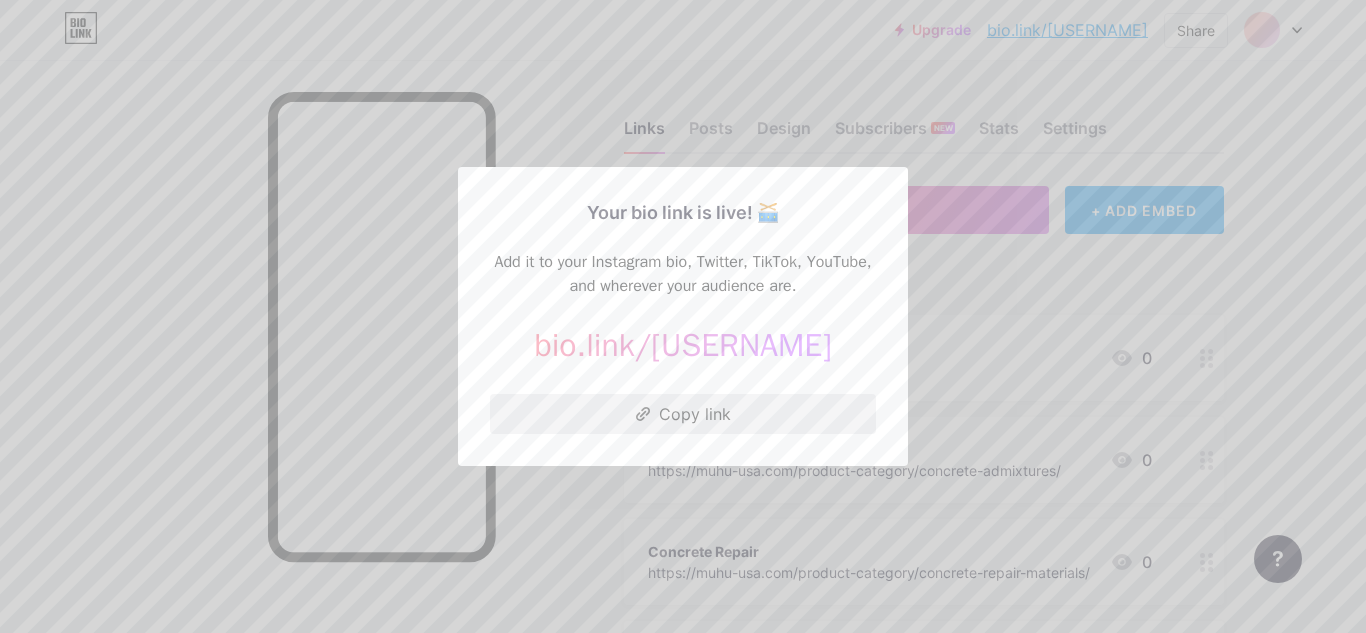 click on "Copy link" at bounding box center (683, 414) 